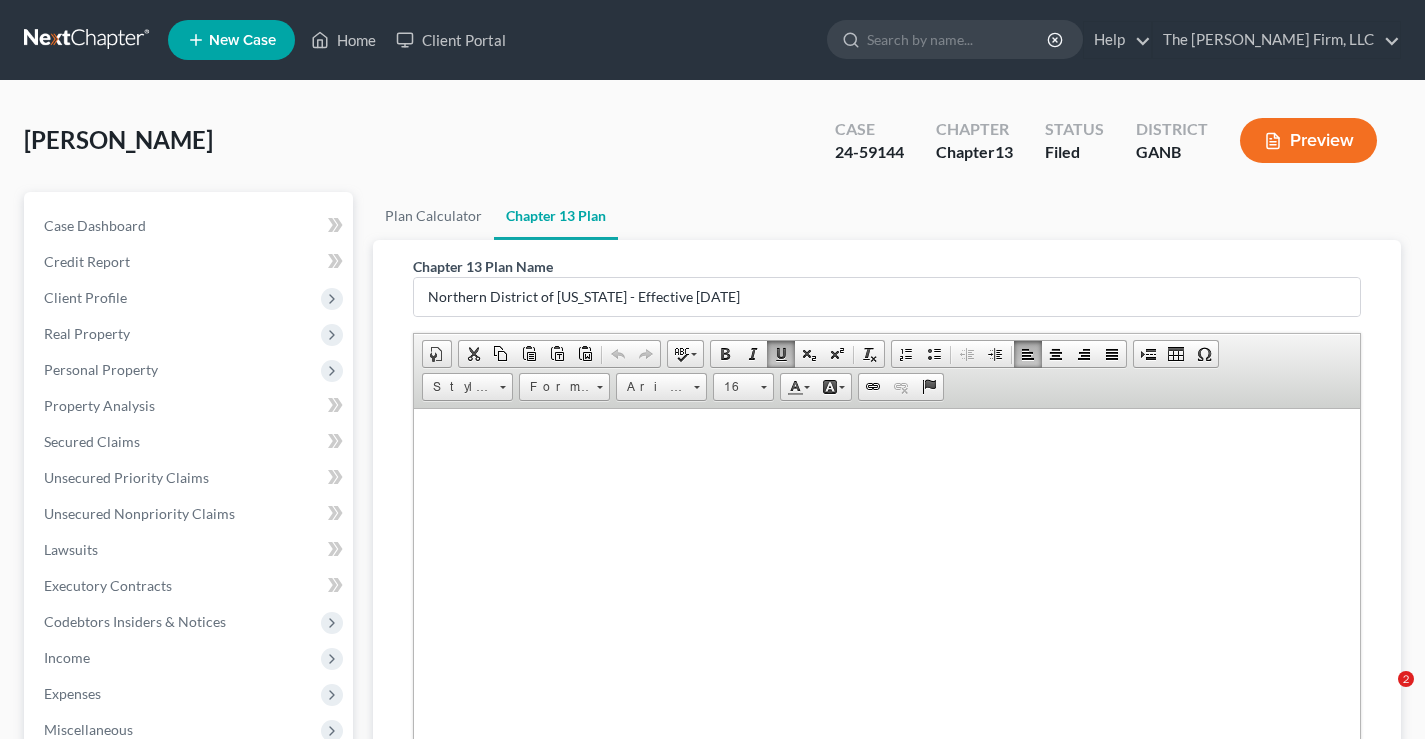 scroll, scrollTop: 400, scrollLeft: 0, axis: vertical 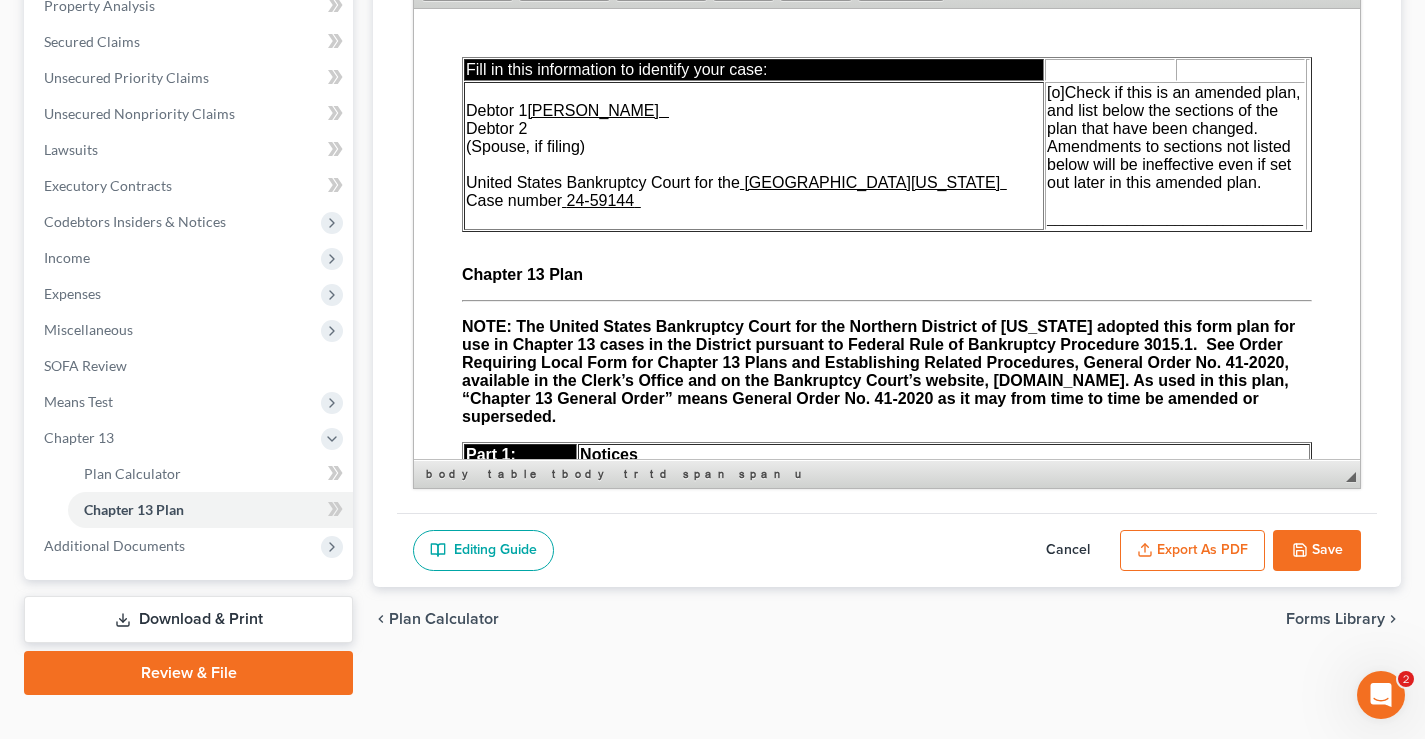 click on "Debtor 1       [PERSON_NAME] 2     (Spouse, if filing) United States Bankruptcy Court for the    Northern District of [US_STATE]    Case number    24-59144" at bounding box center (754, 155) 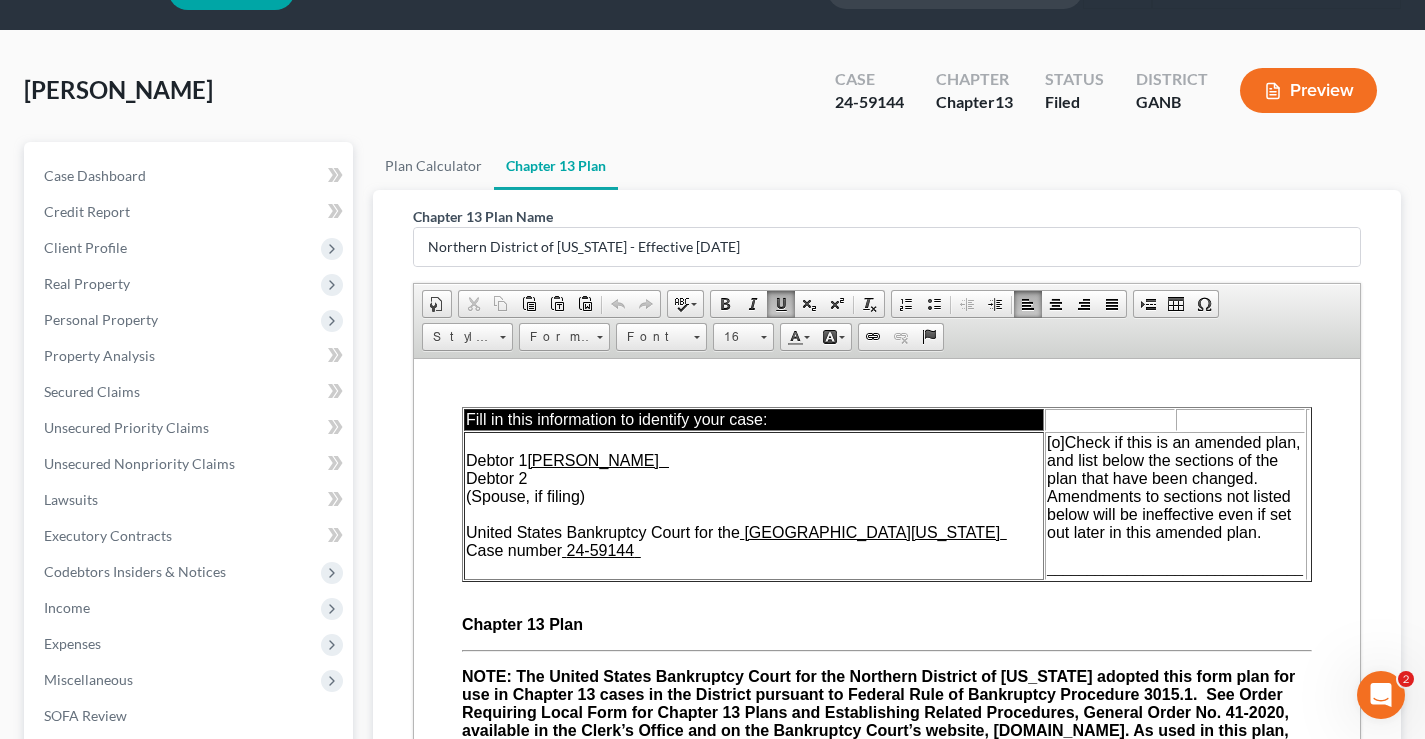 scroll, scrollTop: 432, scrollLeft: 0, axis: vertical 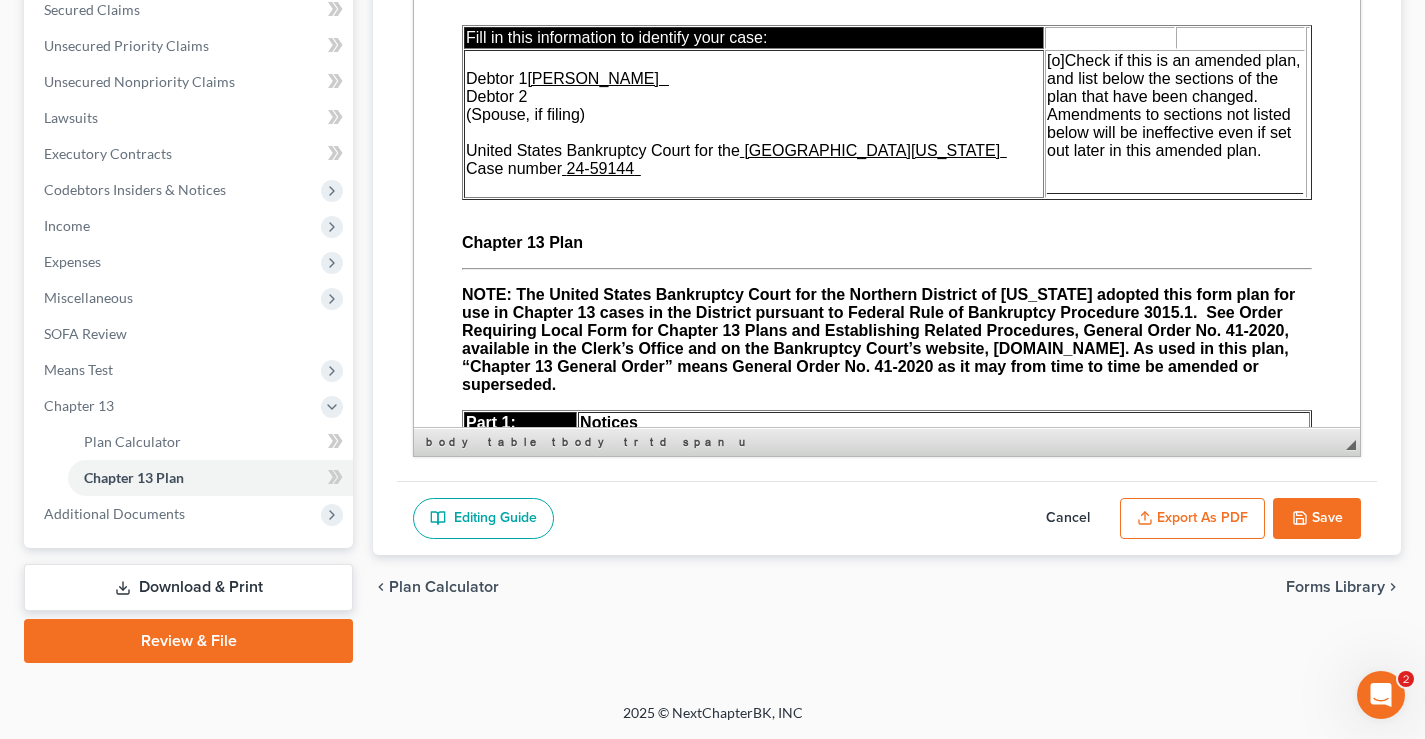 click on "Cancel" at bounding box center (1068, 519) 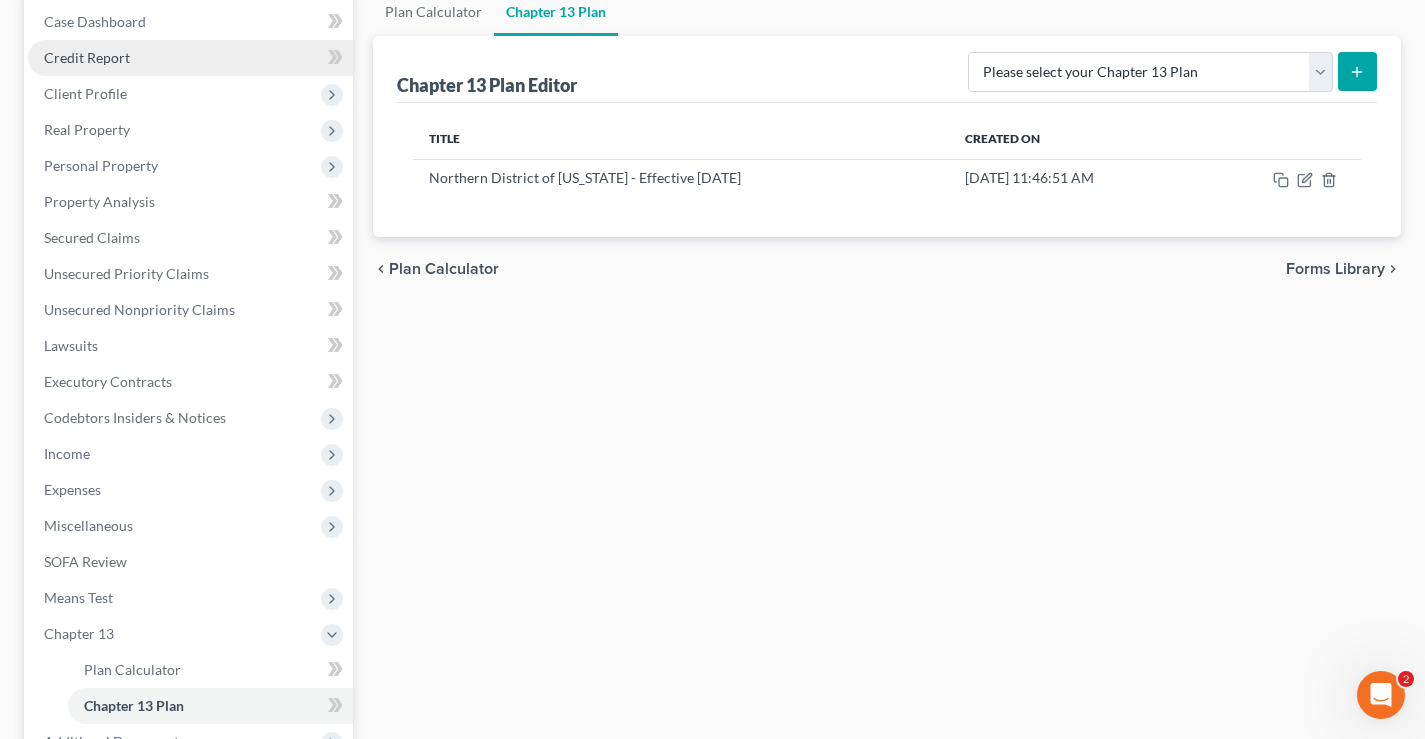 scroll, scrollTop: 0, scrollLeft: 0, axis: both 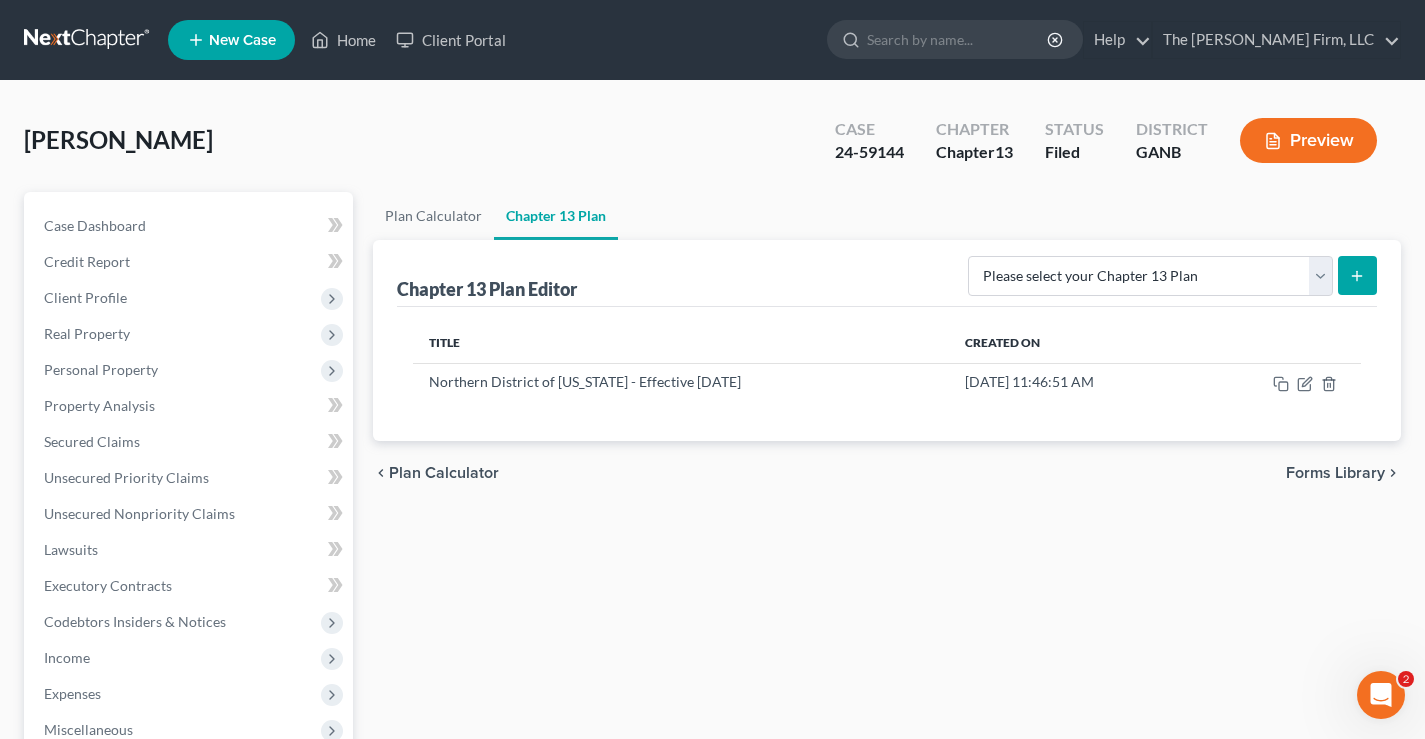 click on "New Case" at bounding box center [242, 40] 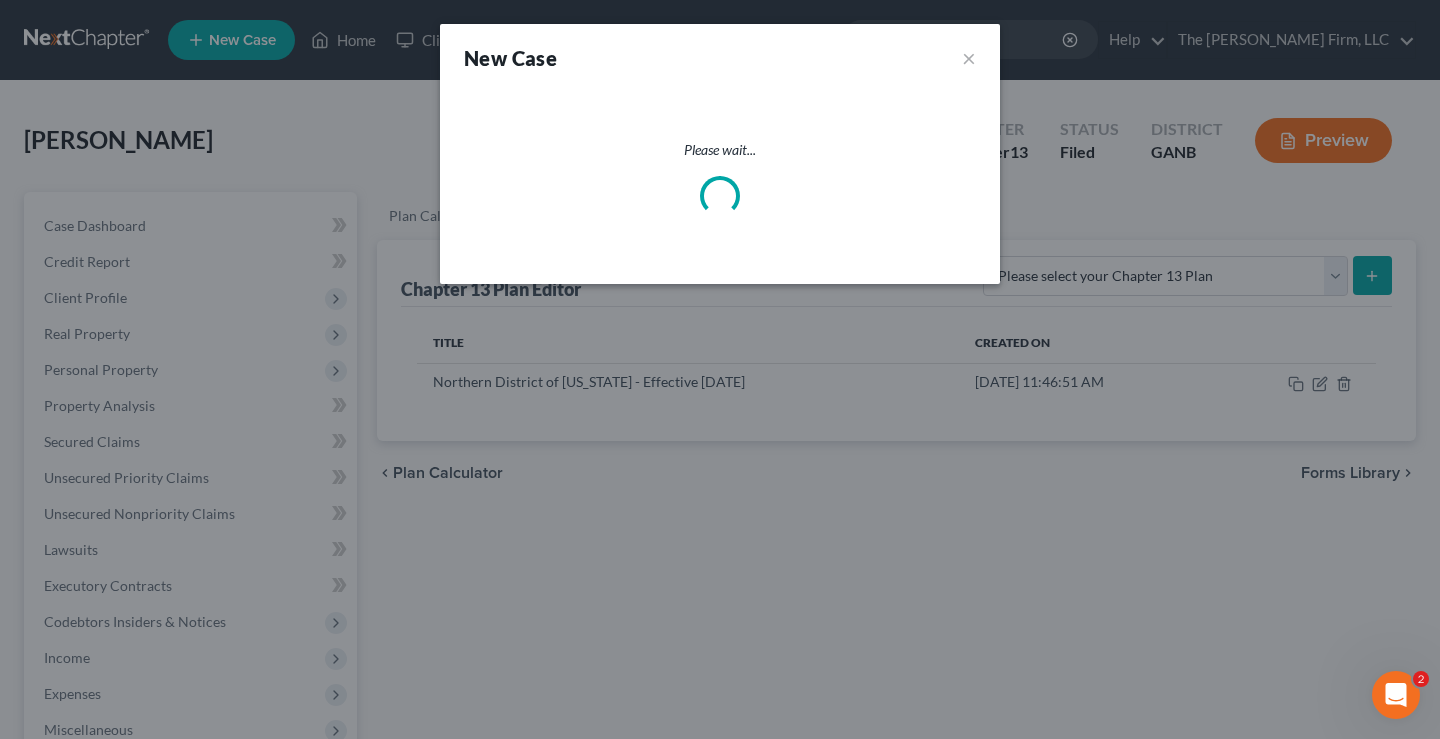 select on "18" 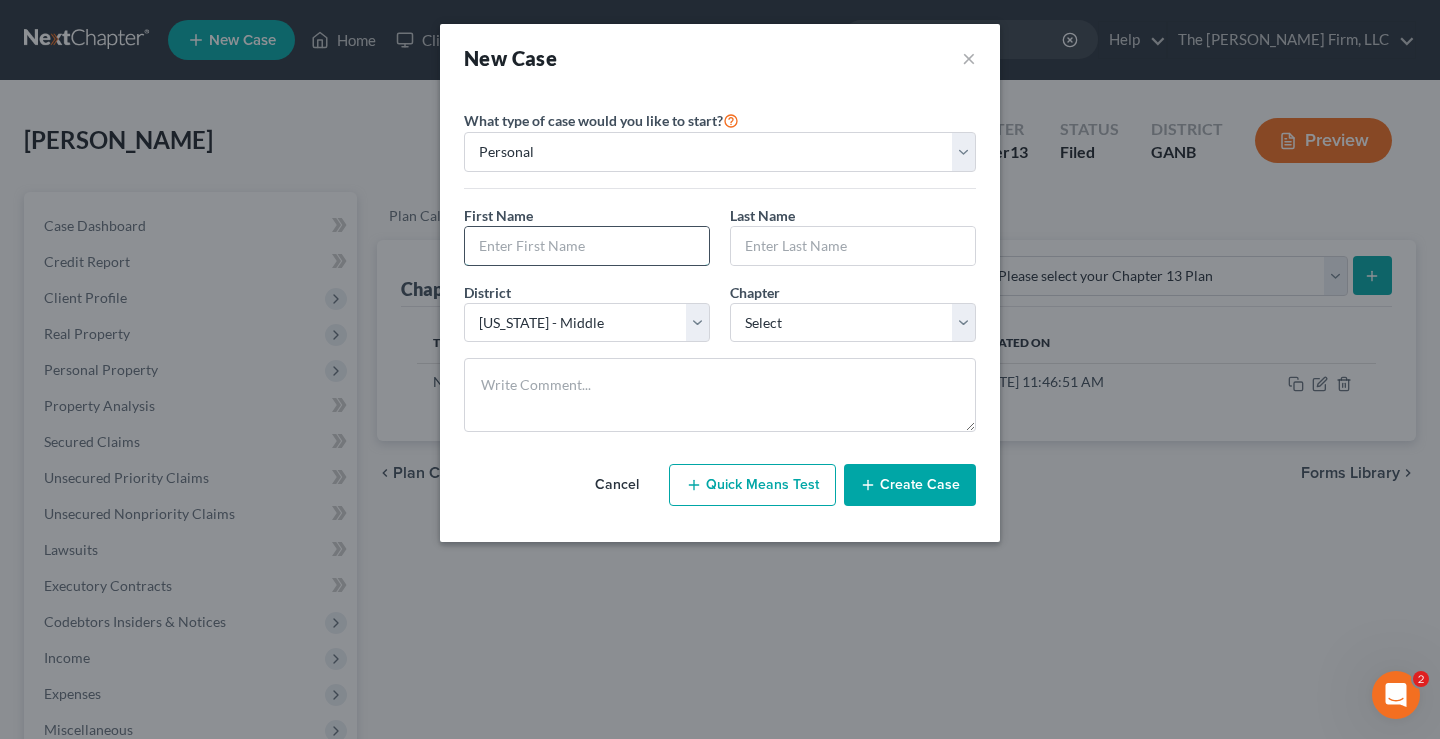 click at bounding box center (587, 246) 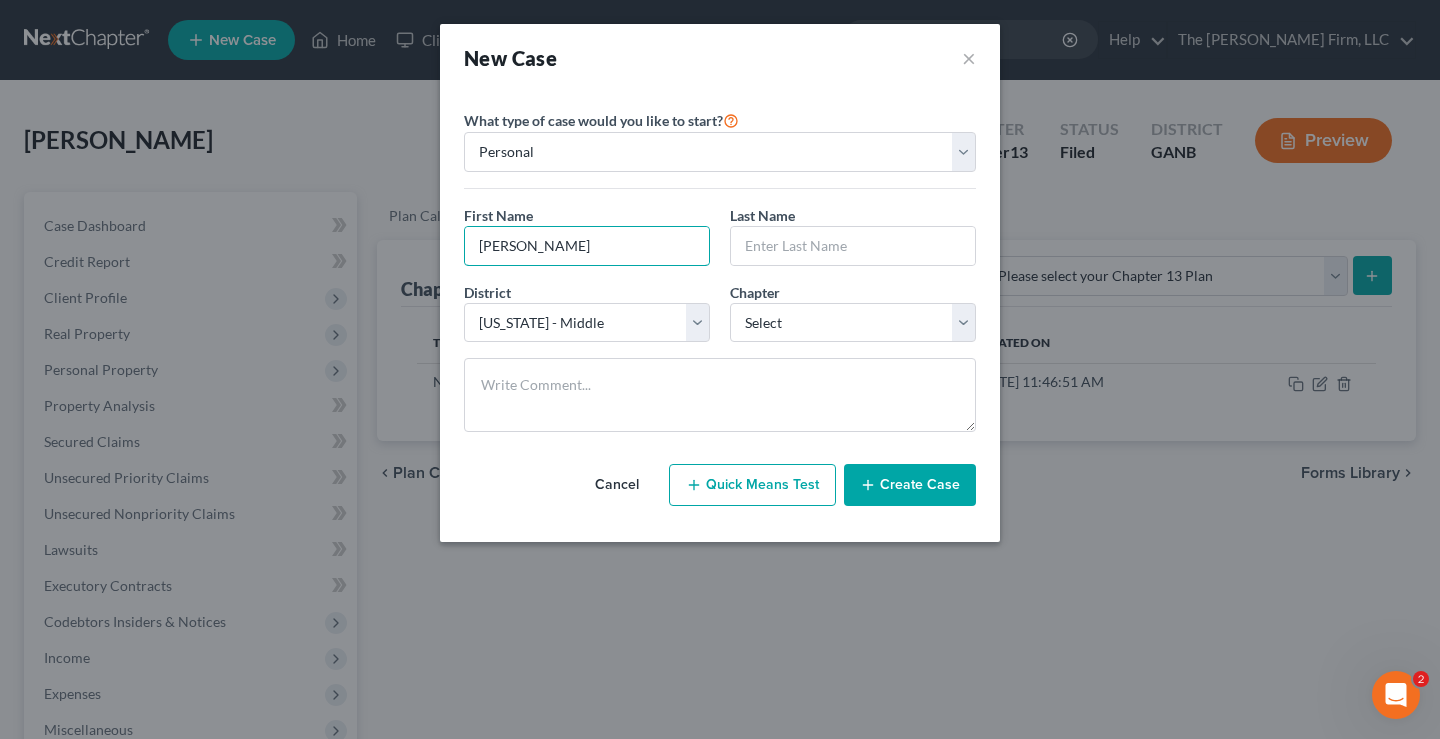 type on "[PERSON_NAME]" 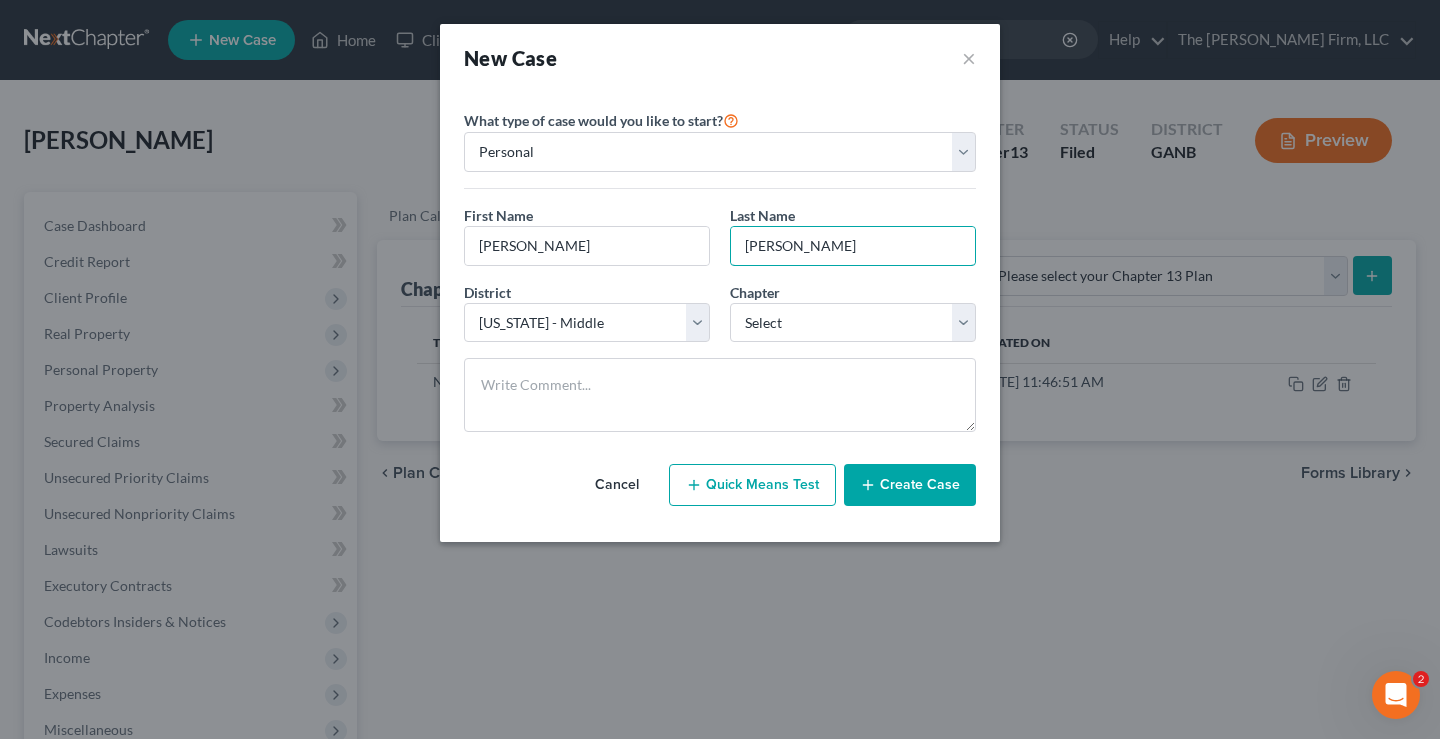 drag, startPoint x: 703, startPoint y: 226, endPoint x: 643, endPoint y: 207, distance: 62.936478 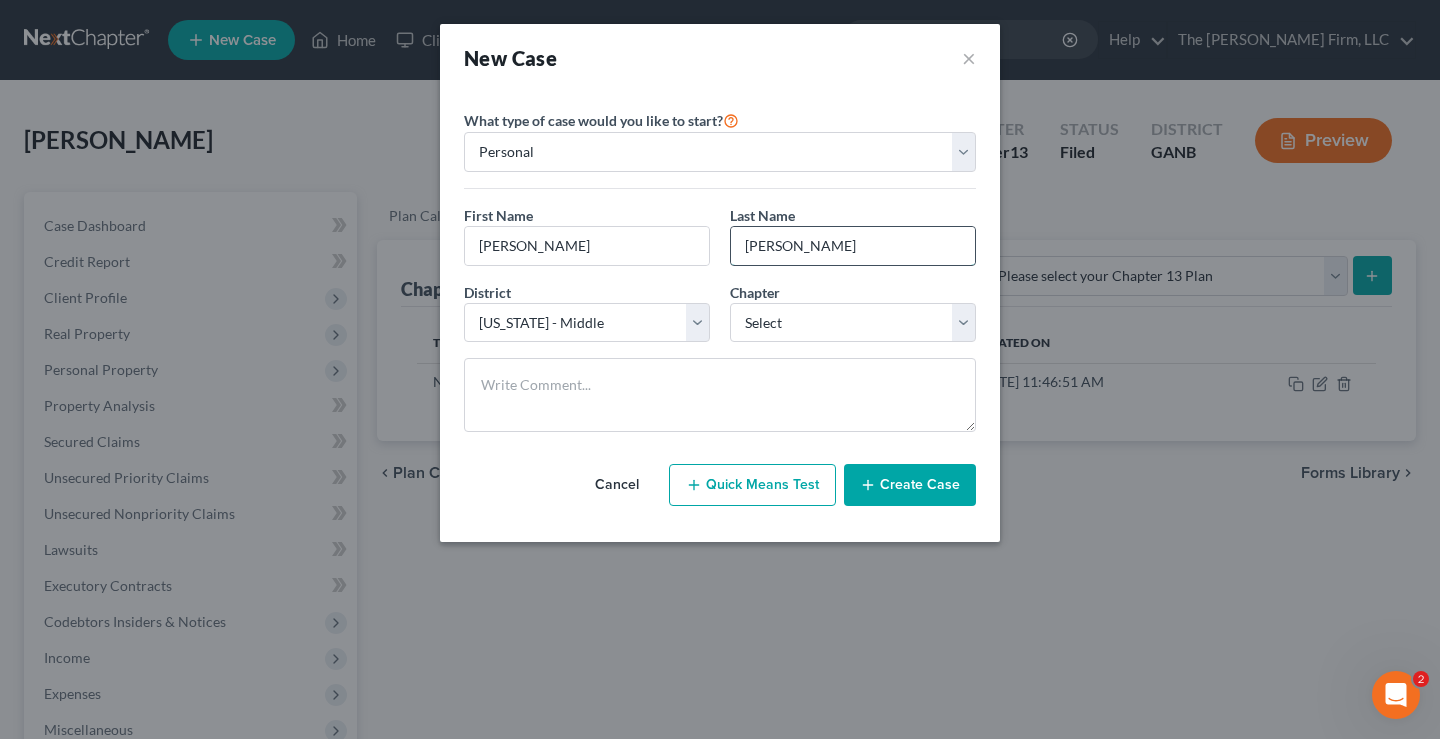 click on "[PERSON_NAME]" at bounding box center [853, 246] 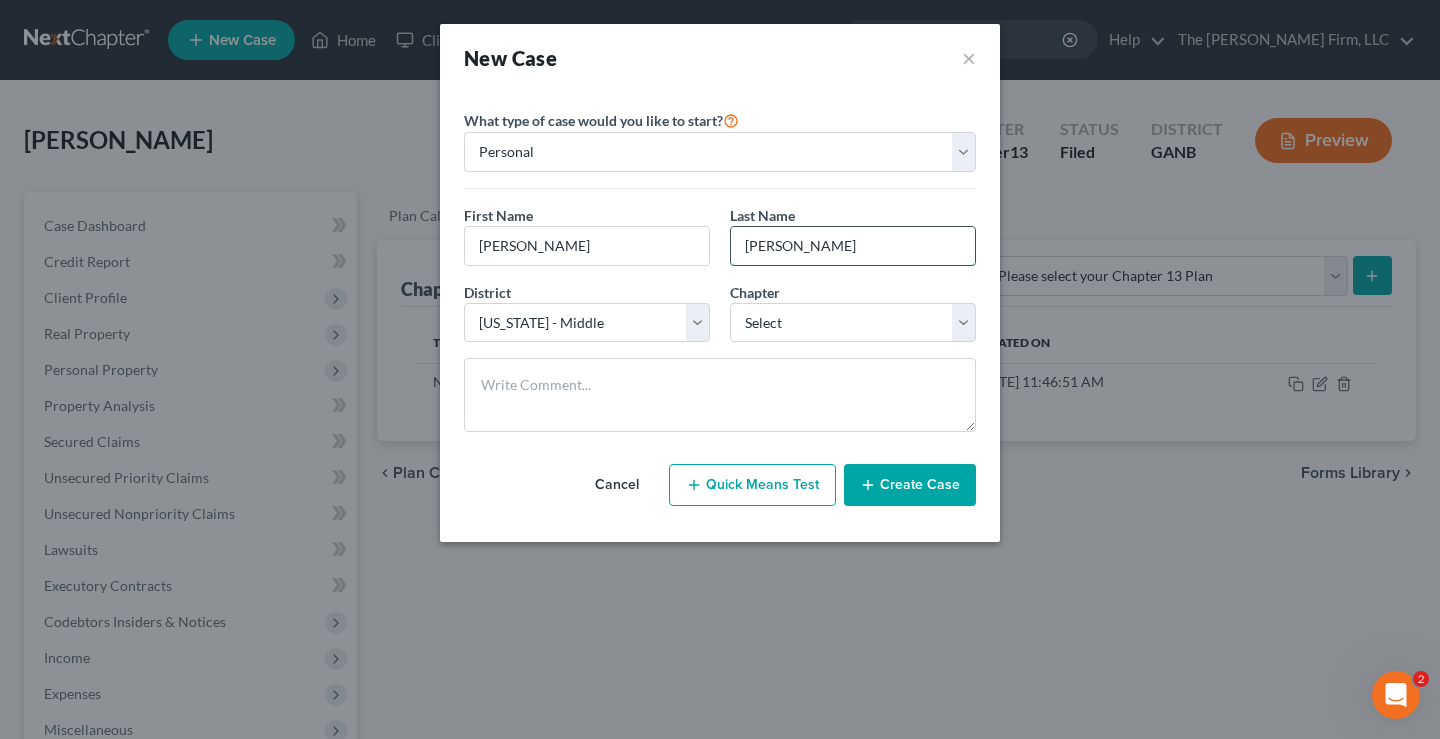 type on "[PERSON_NAME]" 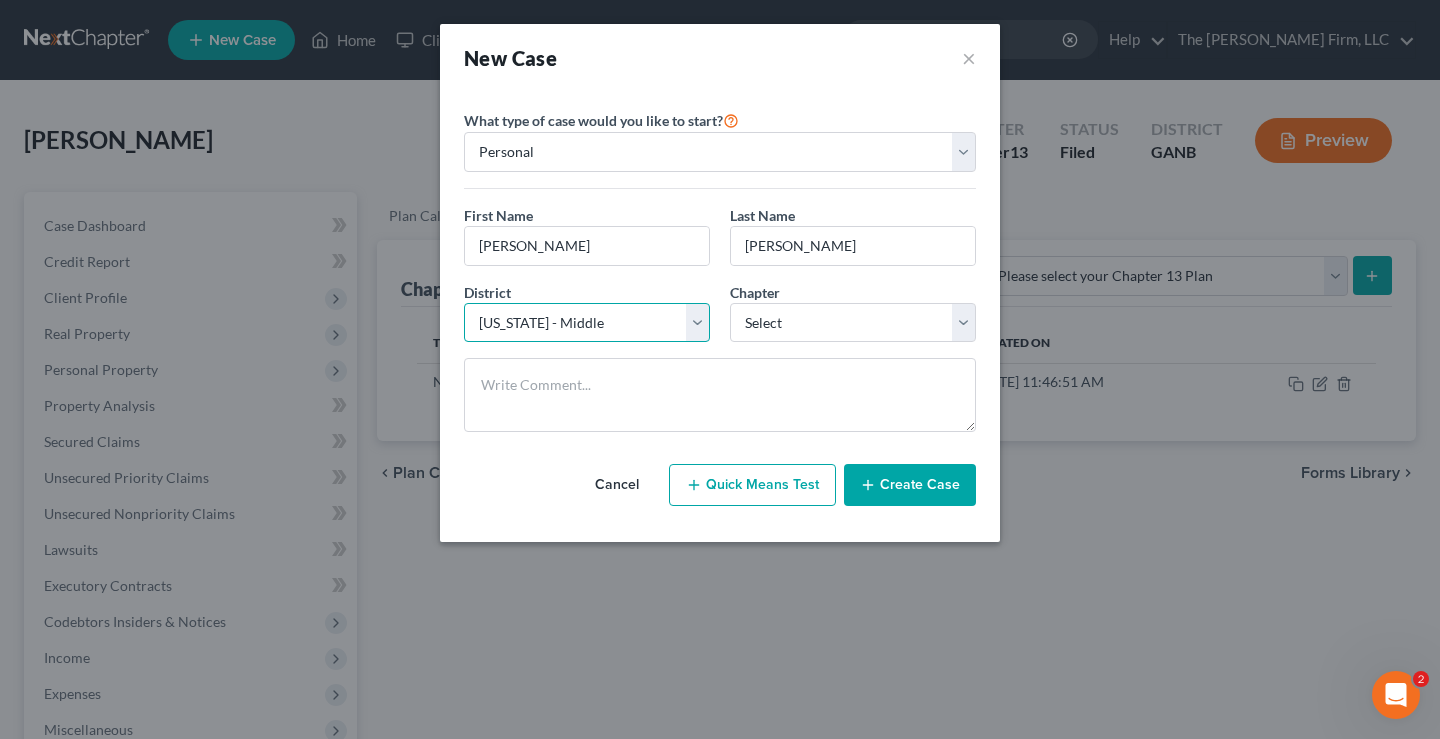 click on "Select [US_STATE] - [GEOGRAPHIC_DATA] [US_STATE] - [GEOGRAPHIC_DATA][US_STATE] - Southern [US_STATE] [US_STATE] [US_STATE] - Eastern [US_STATE] - [GEOGRAPHIC_DATA] [US_STATE] - [GEOGRAPHIC_DATA] [US_STATE] - [GEOGRAPHIC_DATA] [US_STATE] - [GEOGRAPHIC_DATA][US_STATE] - [GEOGRAPHIC_DATA][US_STATE] [US_STATE] [US_STATE] [US_STATE] [US_STATE] - [GEOGRAPHIC_DATA] [US_STATE] - [GEOGRAPHIC_DATA][US_STATE] - [GEOGRAPHIC_DATA][US_STATE] - [GEOGRAPHIC_DATA] [US_STATE] - [GEOGRAPHIC_DATA][US_STATE] - Southern [US_STATE] [US_STATE] [US_STATE] [US_STATE] - [GEOGRAPHIC_DATA] [US_STATE] - [GEOGRAPHIC_DATA][US_STATE] - [GEOGRAPHIC_DATA] [US_STATE] - [GEOGRAPHIC_DATA] [US_STATE] - Southern [US_STATE] - [GEOGRAPHIC_DATA] [US_STATE] - Southern [US_STATE] [US_STATE] - Eastern [US_STATE] - Western [US_STATE] - Eastern [US_STATE] - Middle [US_STATE] - Western [US_STATE] [US_STATE] [US_STATE] [US_STATE] - Eastern [US_STATE] - Western [US_STATE] [US_STATE] - [GEOGRAPHIC_DATA][US_STATE] - Southern [US_STATE] - Eastern [US_STATE] - Western [US_STATE] [US_STATE] [US_STATE] [US_STATE] [US_STATE] [US_STATE] [US_STATE] - Eastern [US_STATE] - [GEOGRAPHIC_DATA][US_STATE] - Southern [US_STATE] - [GEOGRAPHIC_DATA][US_STATE] - [GEOGRAPHIC_DATA][US_STATE] - Middle [US_STATE] - Western [US_STATE] [US_STATE] - [GEOGRAPHIC_DATA][US_STATE]" at bounding box center [587, 323] 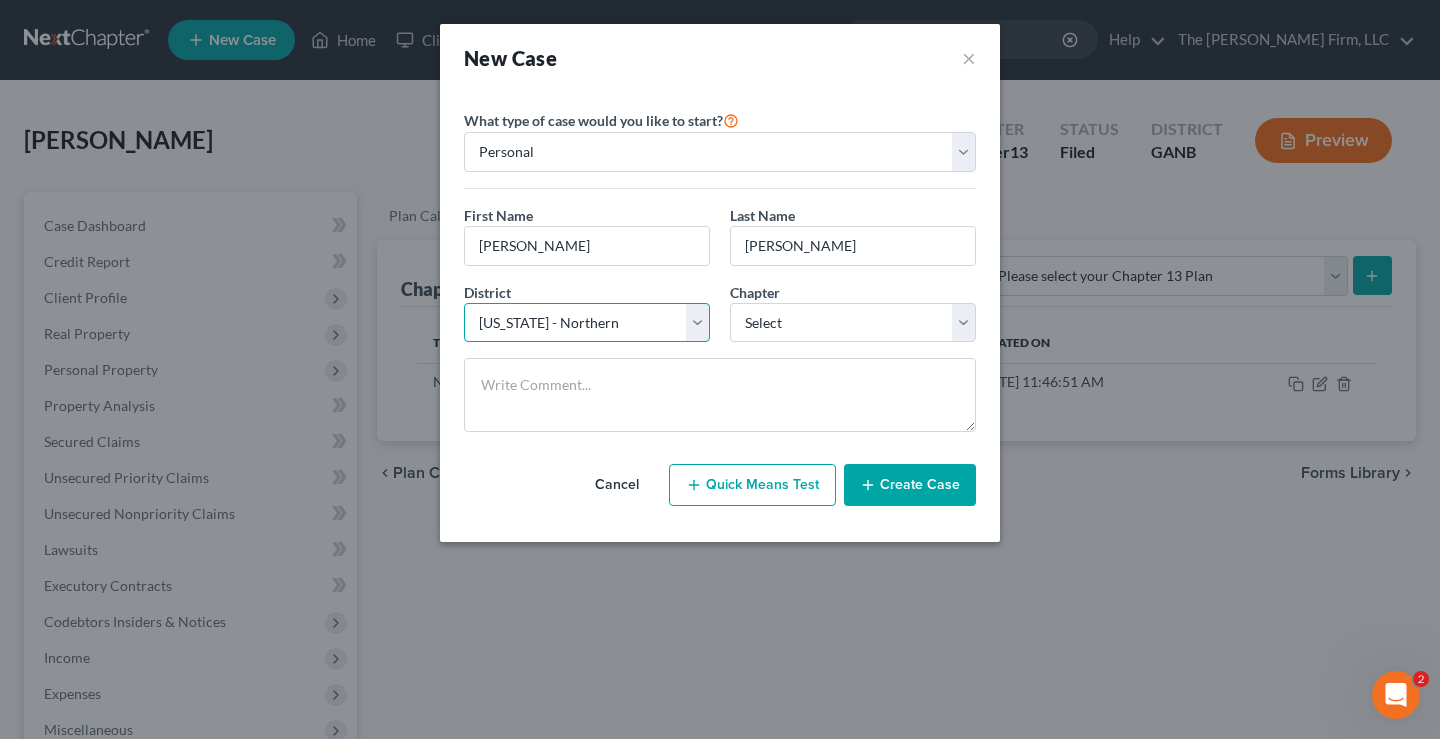click on "Select [US_STATE] - [GEOGRAPHIC_DATA] [US_STATE] - [GEOGRAPHIC_DATA][US_STATE] - Southern [US_STATE] [US_STATE] [US_STATE] - Eastern [US_STATE] - [GEOGRAPHIC_DATA] [US_STATE] - [GEOGRAPHIC_DATA] [US_STATE] - [GEOGRAPHIC_DATA] [US_STATE] - [GEOGRAPHIC_DATA][US_STATE] - [GEOGRAPHIC_DATA][US_STATE] [US_STATE] [US_STATE] [US_STATE] [US_STATE] - [GEOGRAPHIC_DATA] [US_STATE] - [GEOGRAPHIC_DATA][US_STATE] - [GEOGRAPHIC_DATA][US_STATE] - [GEOGRAPHIC_DATA] [US_STATE] - [GEOGRAPHIC_DATA][US_STATE] - Southern [US_STATE] [US_STATE] [US_STATE] [US_STATE] - [GEOGRAPHIC_DATA] [US_STATE] - [GEOGRAPHIC_DATA][US_STATE] - [GEOGRAPHIC_DATA] [US_STATE] - [GEOGRAPHIC_DATA] [US_STATE] - Southern [US_STATE] - [GEOGRAPHIC_DATA] [US_STATE] - Southern [US_STATE] [US_STATE] - Eastern [US_STATE] - Western [US_STATE] - Eastern [US_STATE] - Middle [US_STATE] - Western [US_STATE] [US_STATE] [US_STATE] [US_STATE] - Eastern [US_STATE] - Western [US_STATE] [US_STATE] - [GEOGRAPHIC_DATA][US_STATE] - Southern [US_STATE] - Eastern [US_STATE] - Western [US_STATE] [US_STATE] [US_STATE] [US_STATE] [US_STATE] [US_STATE] [US_STATE] - Eastern [US_STATE] - [GEOGRAPHIC_DATA][US_STATE] - Southern [US_STATE] - [GEOGRAPHIC_DATA][US_STATE] - [GEOGRAPHIC_DATA][US_STATE] - Middle [US_STATE] - Western [US_STATE] [US_STATE] - [GEOGRAPHIC_DATA][US_STATE]" at bounding box center [587, 323] 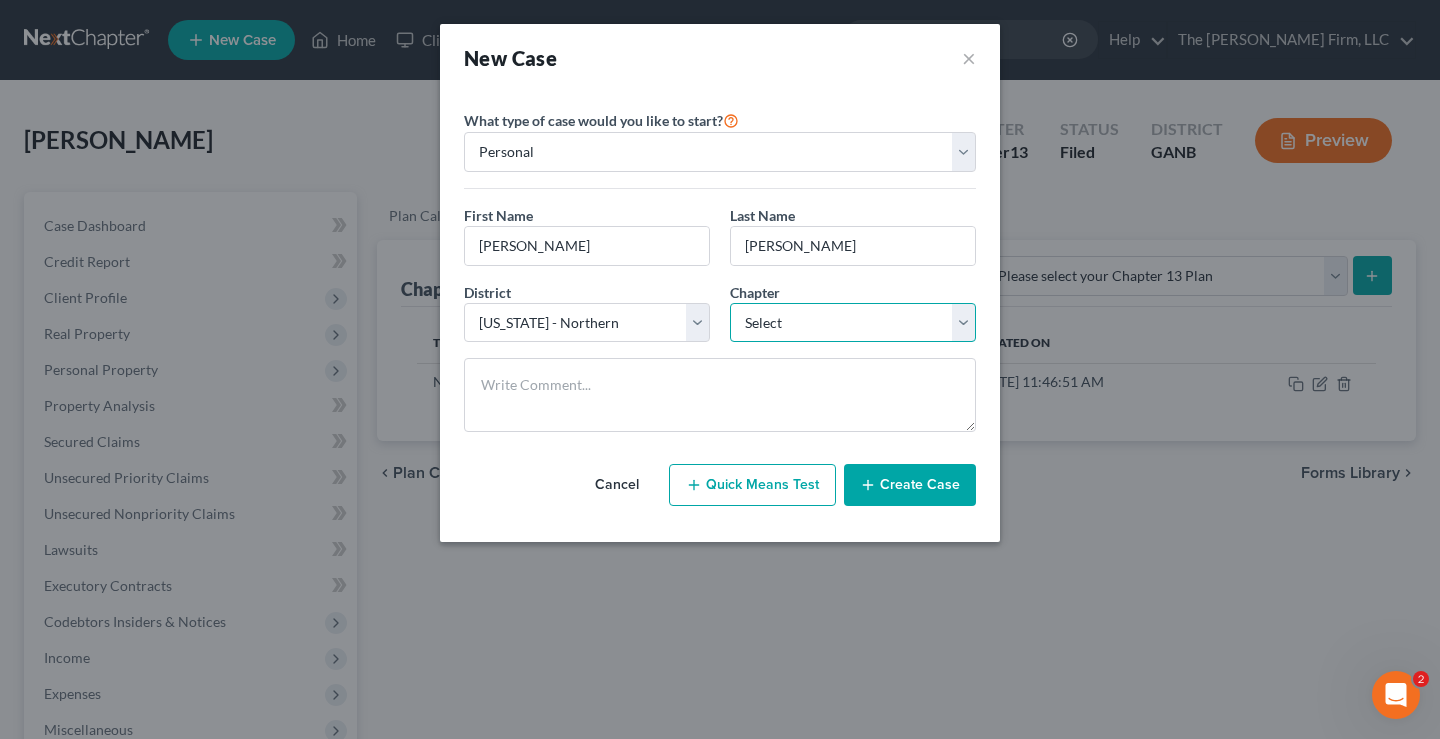 click on "Select 7 11 12 13" at bounding box center [853, 323] 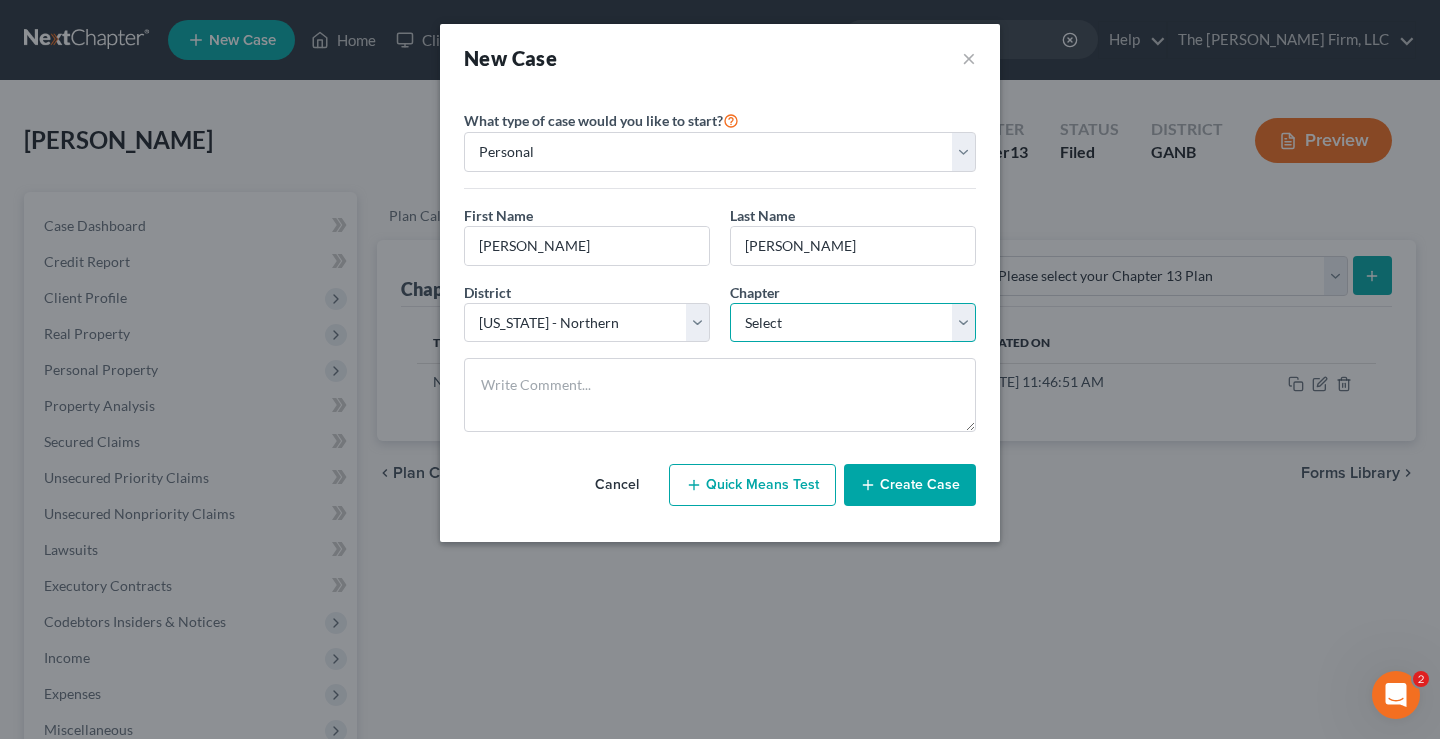 select on "3" 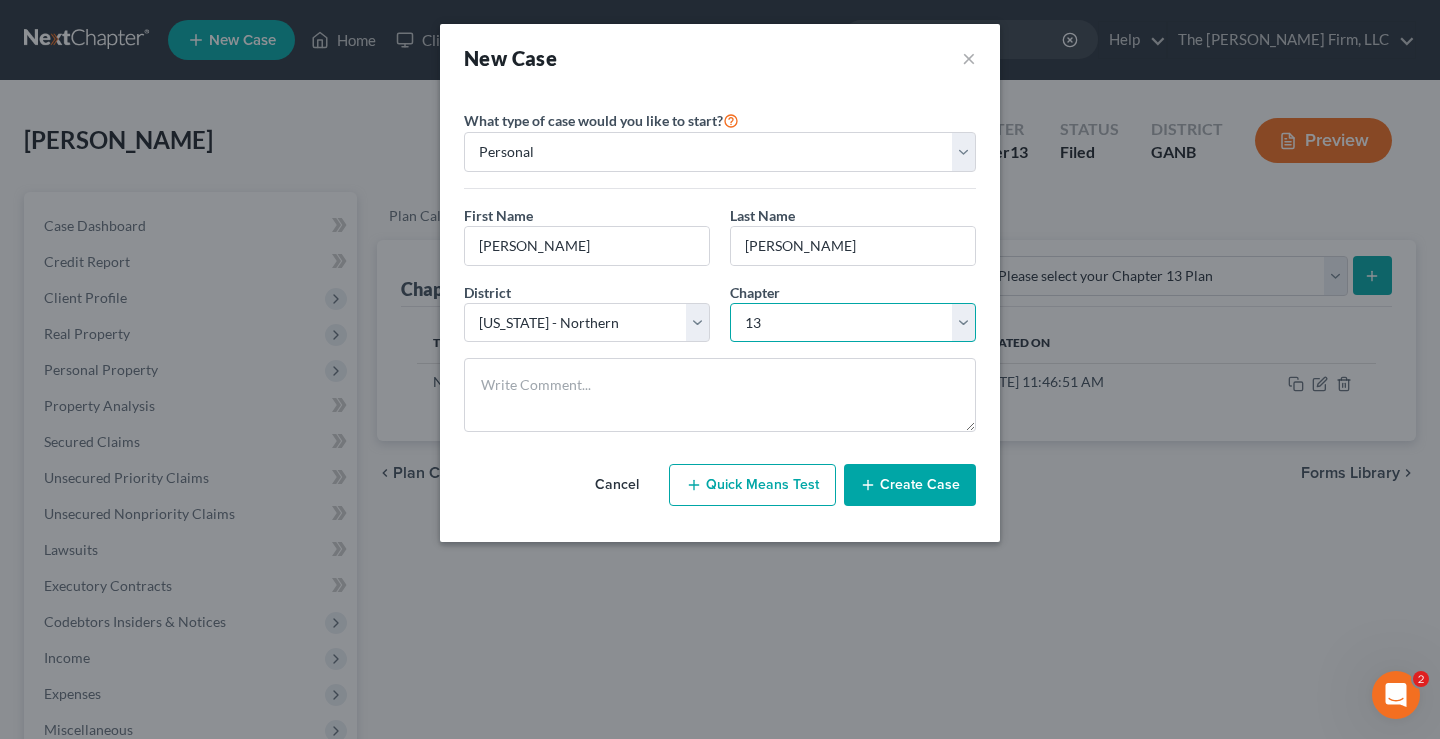 click on "Select 7 11 12 13" at bounding box center (853, 323) 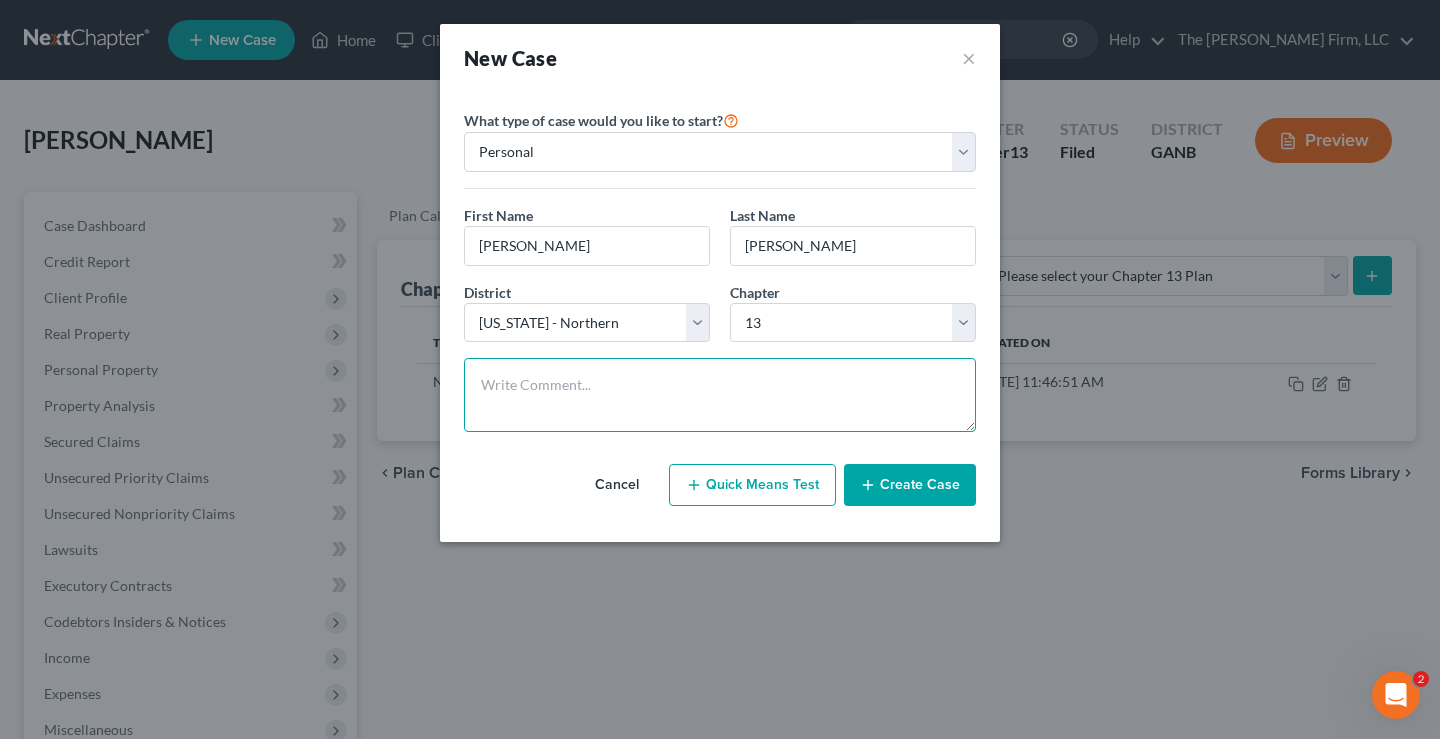 click at bounding box center [720, 395] 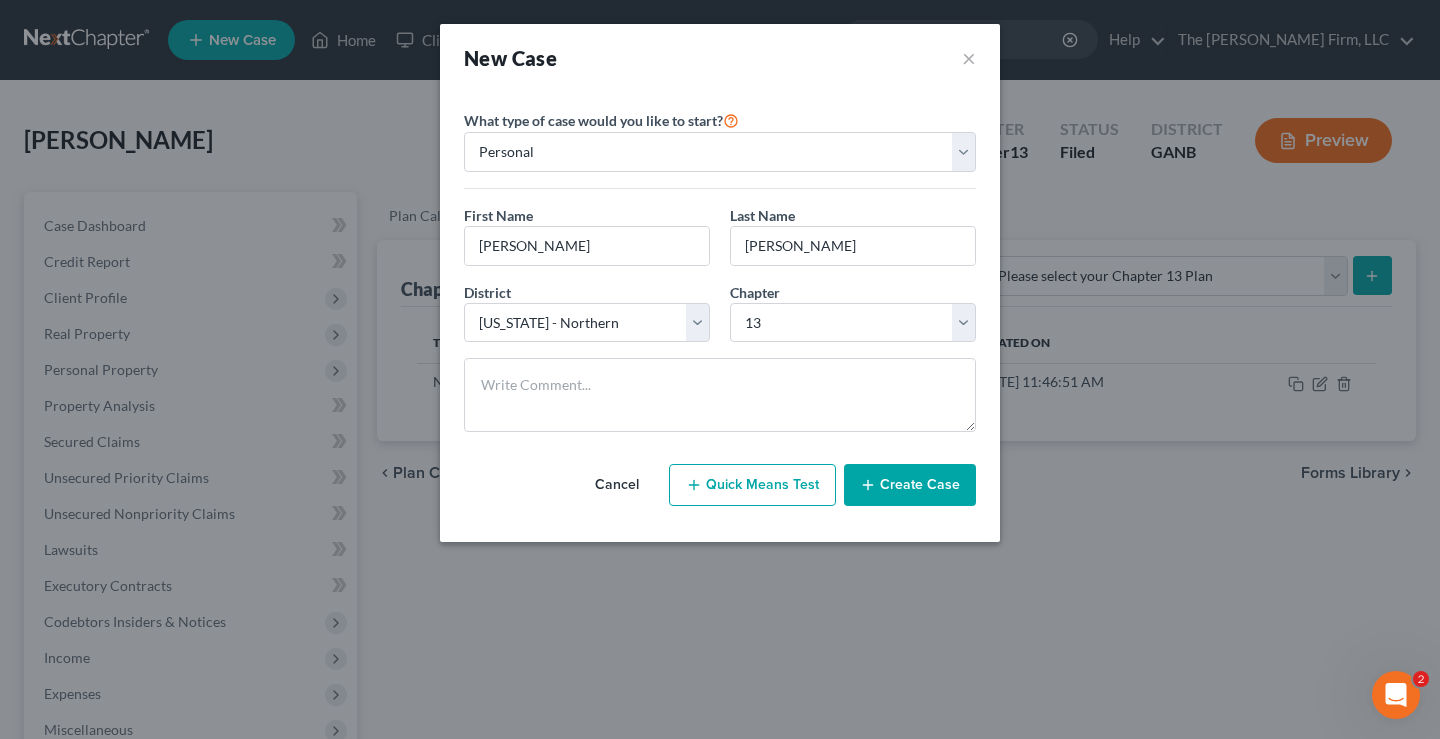 click on "Create Case" at bounding box center [910, 485] 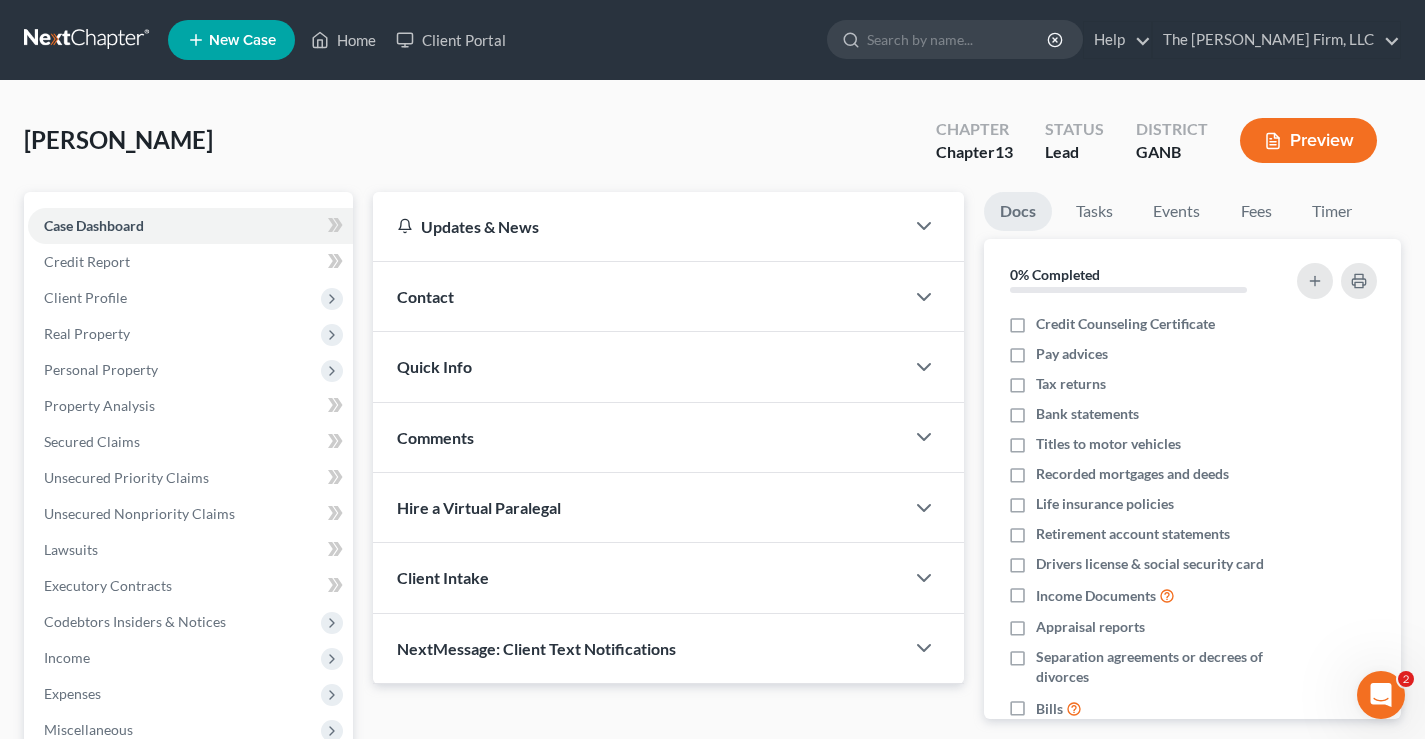 drag, startPoint x: 482, startPoint y: 117, endPoint x: 484, endPoint y: 97, distance: 20.09975 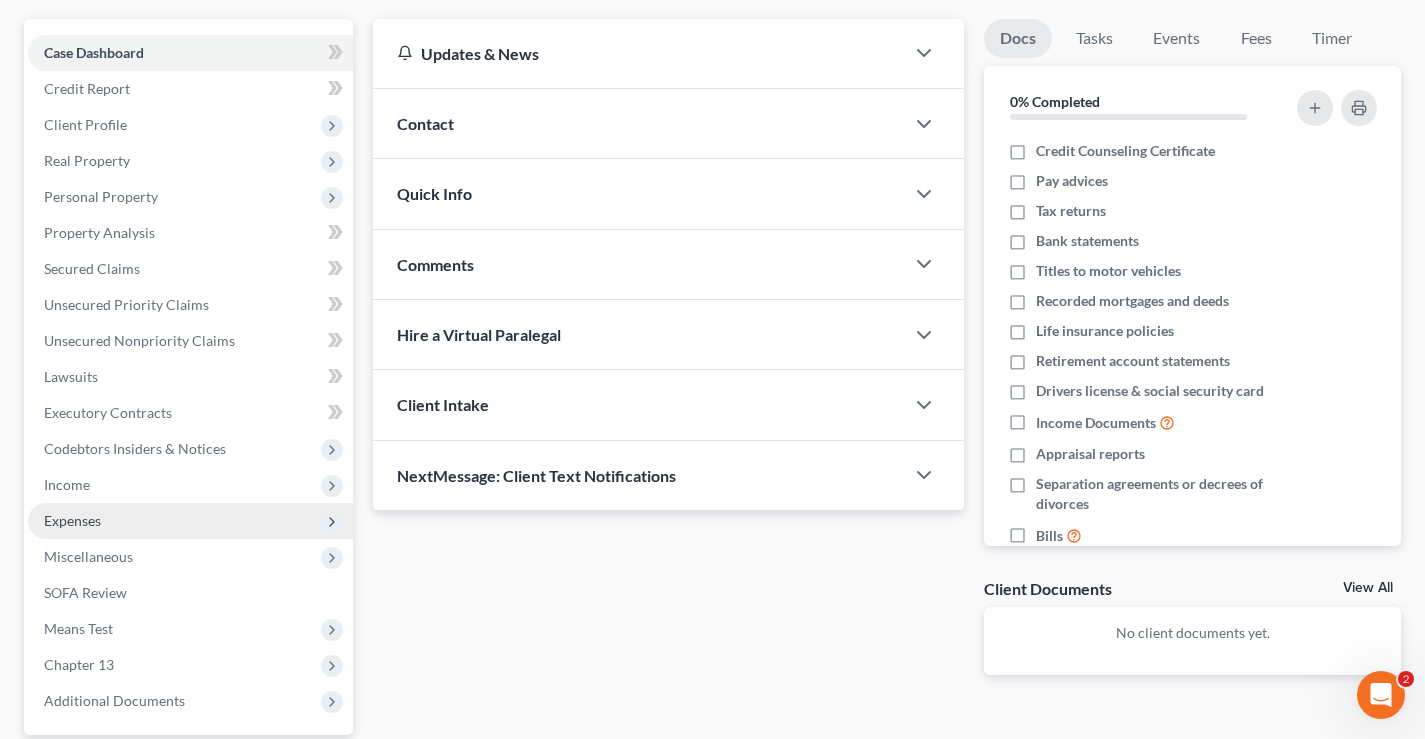 scroll, scrollTop: 300, scrollLeft: 0, axis: vertical 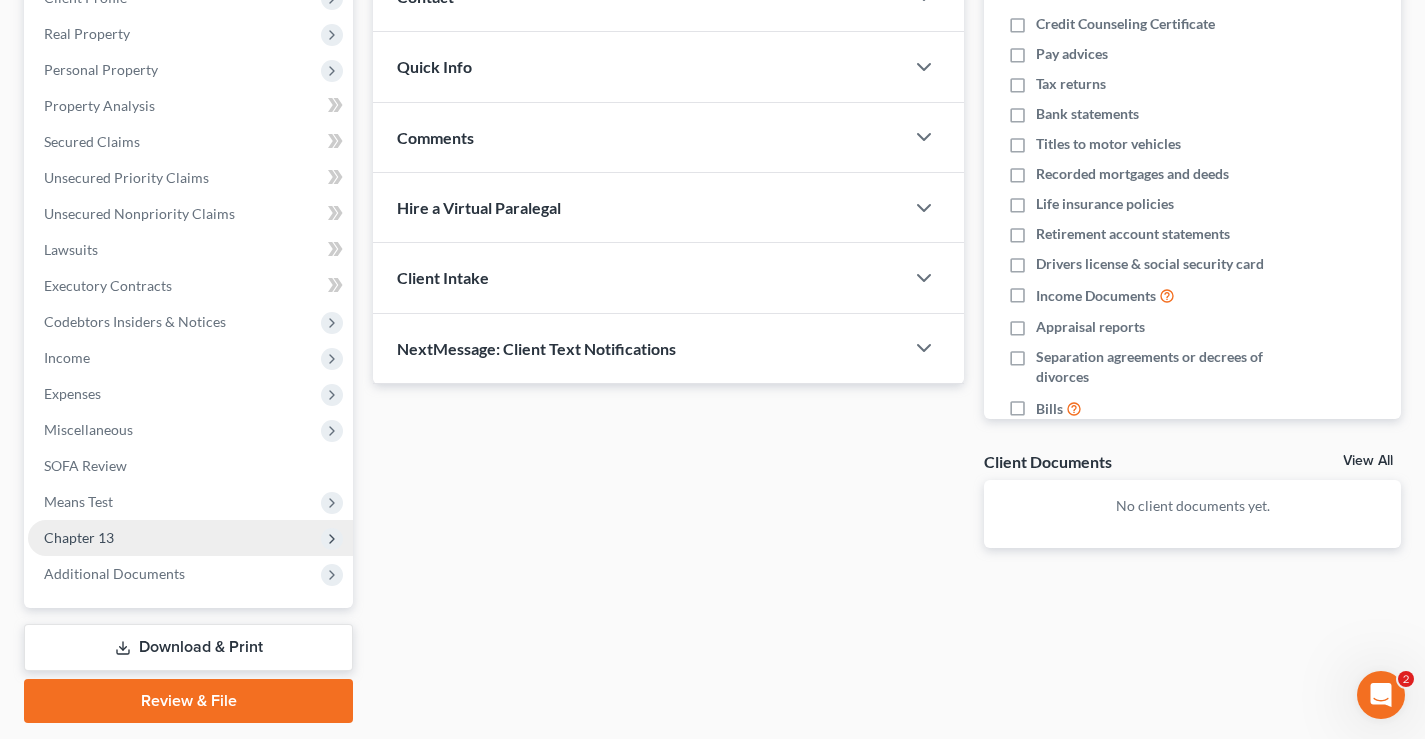 click on "Chapter 13" at bounding box center [79, 537] 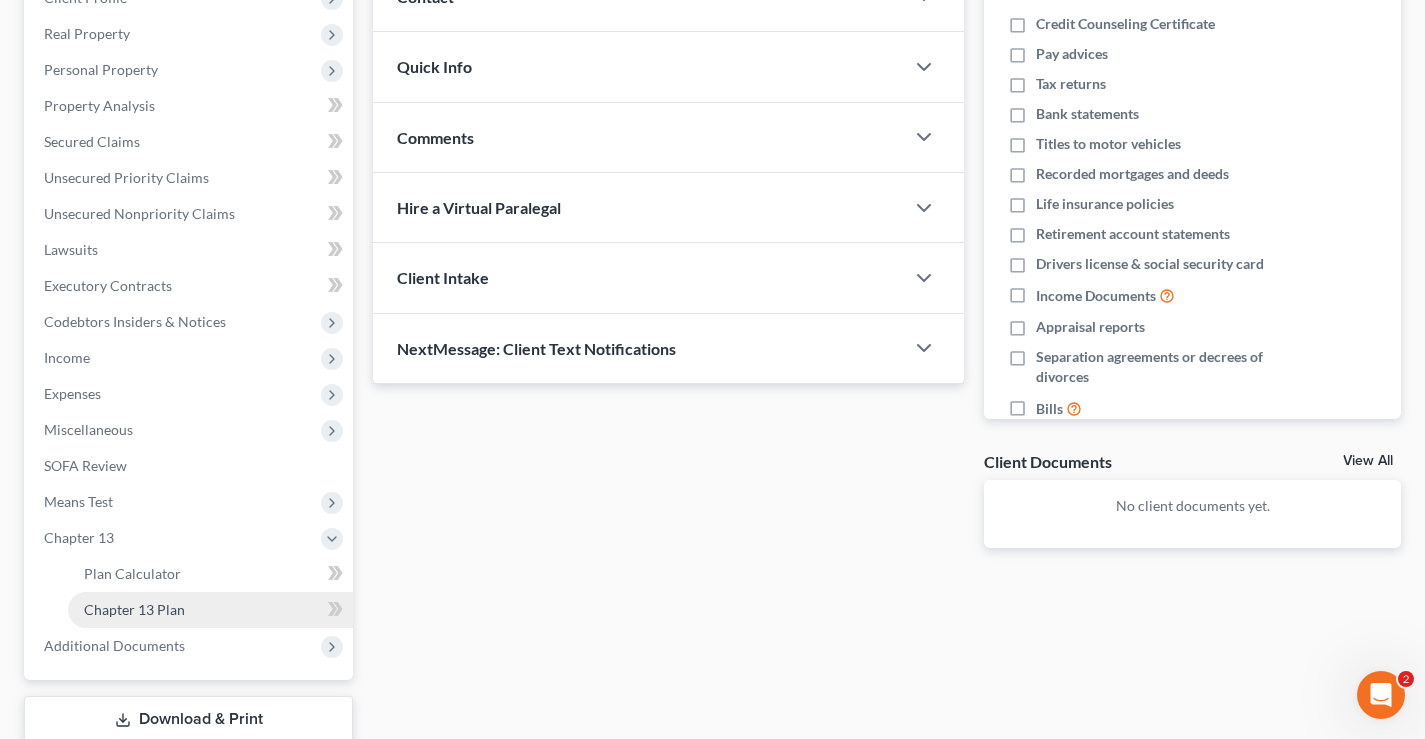 click on "Chapter 13 Plan" at bounding box center [134, 609] 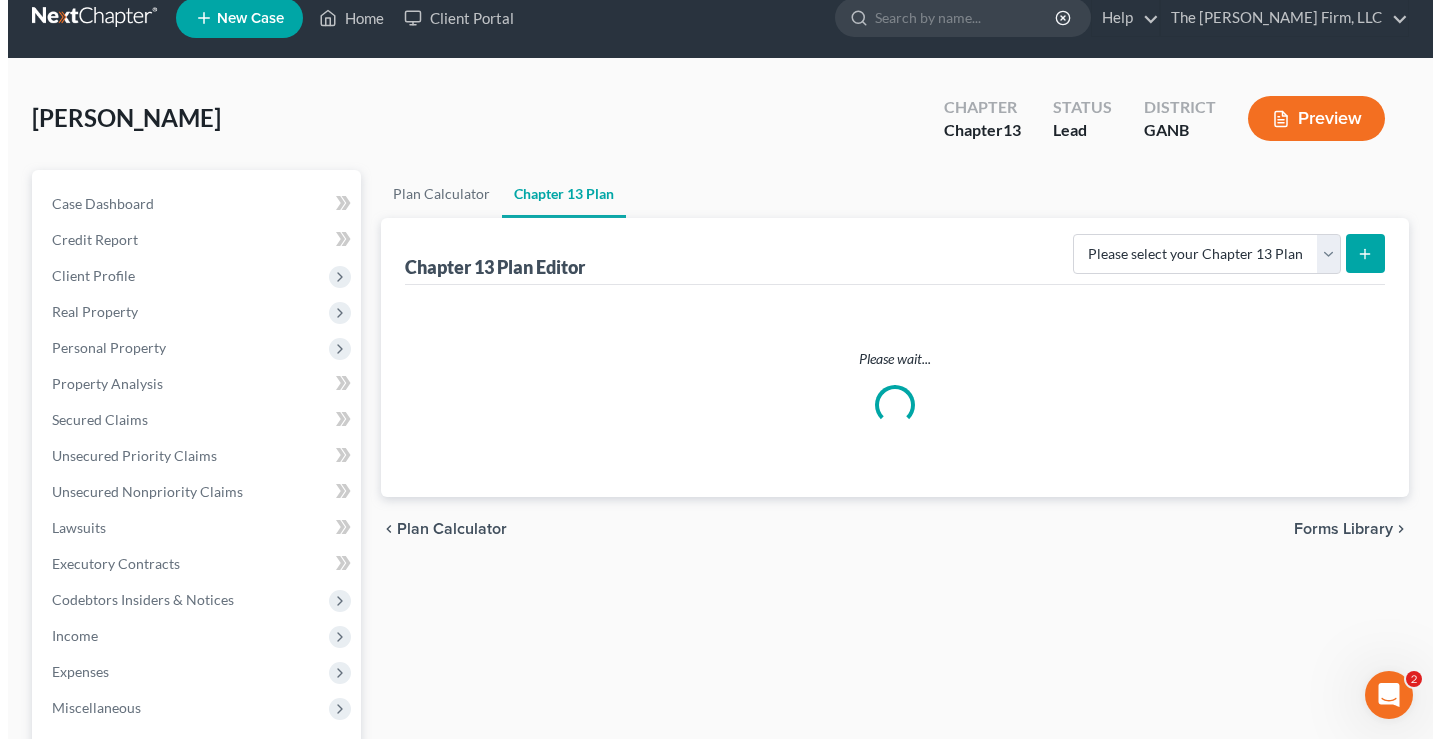 scroll, scrollTop: 0, scrollLeft: 0, axis: both 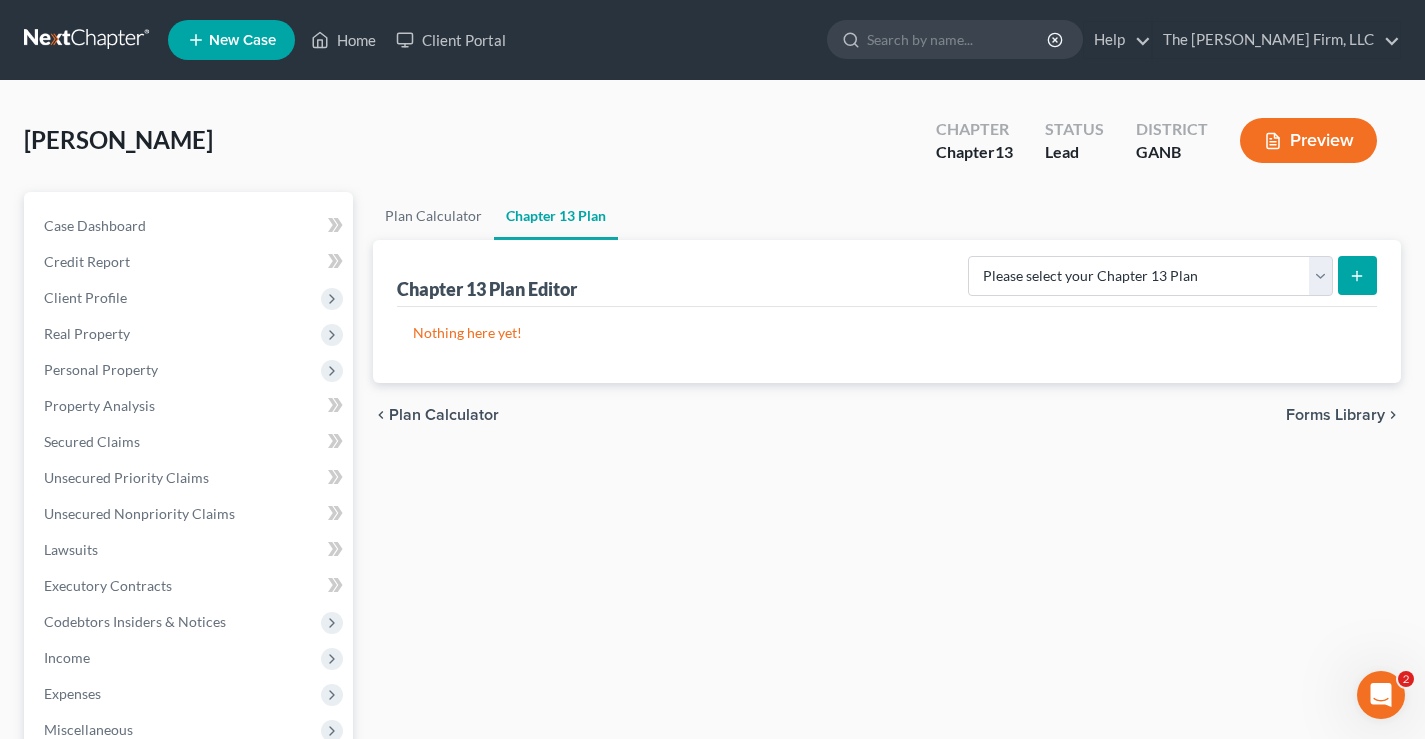 click 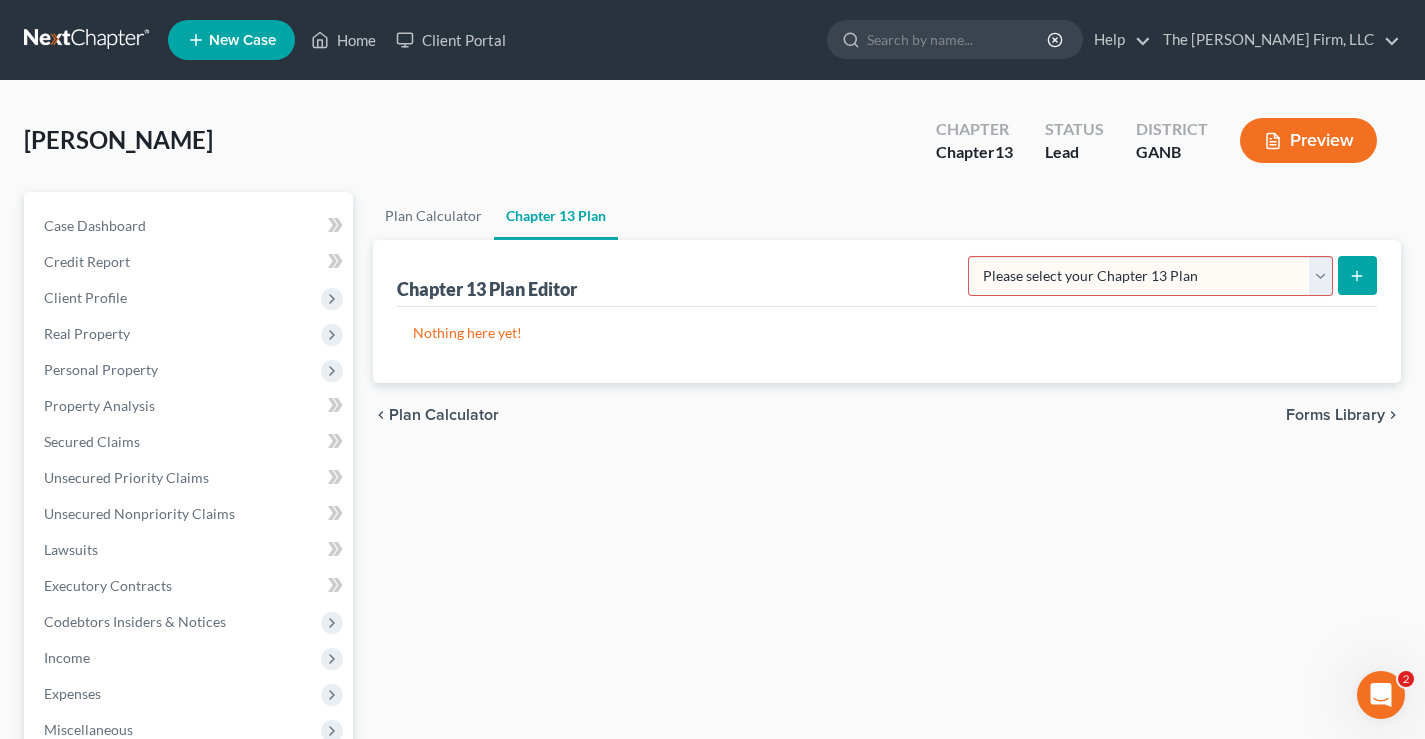 click on "Please select your Chapter 13 Plan National Form Plan - Official Form 113 Northern District of [US_STATE] Northern District of [US_STATE] - Effective [DATE] Northern District of [US_STATE] - Effective [DATE]" at bounding box center [1150, 276] 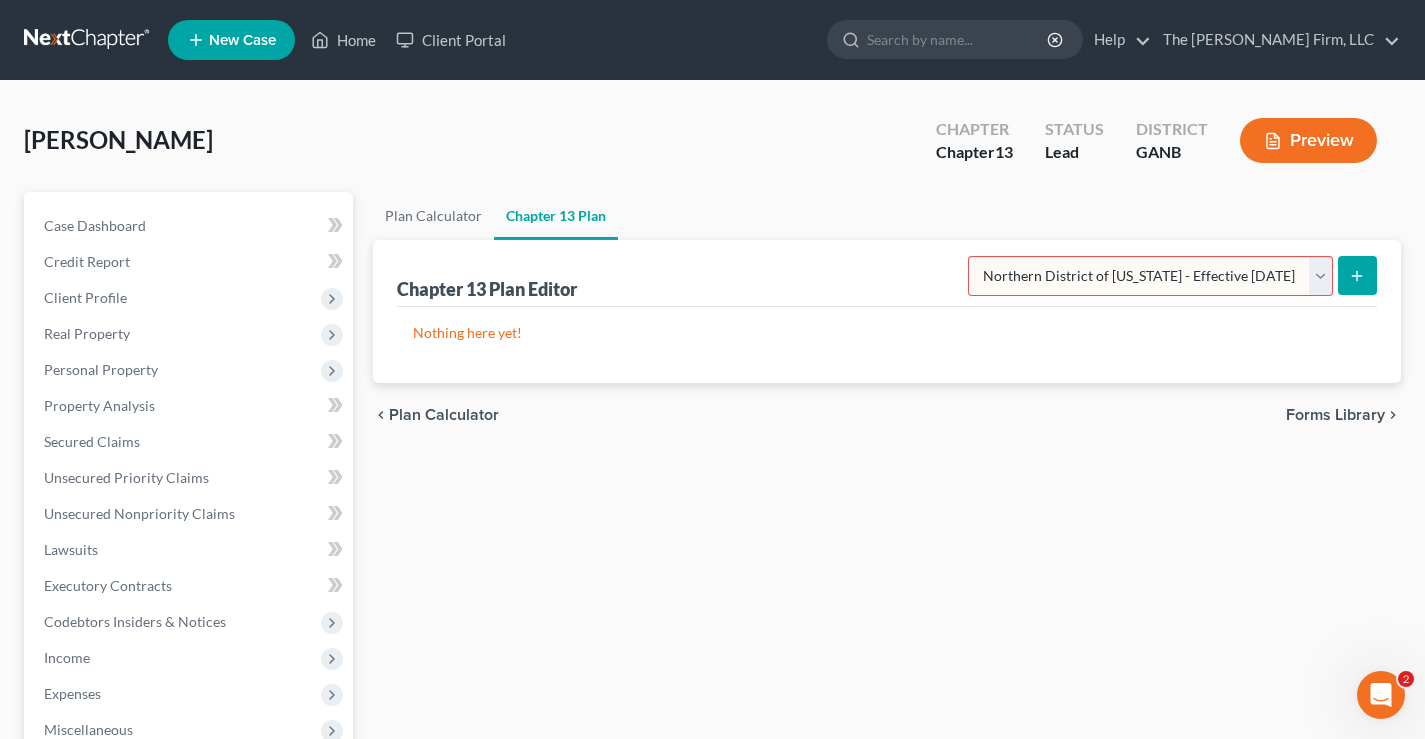 click on "Please select your Chapter 13 Plan National Form Plan - Official Form 113 Northern District of [US_STATE] Northern District of [US_STATE] - Effective [DATE] Northern District of [US_STATE] - Effective [DATE]" at bounding box center [1150, 276] 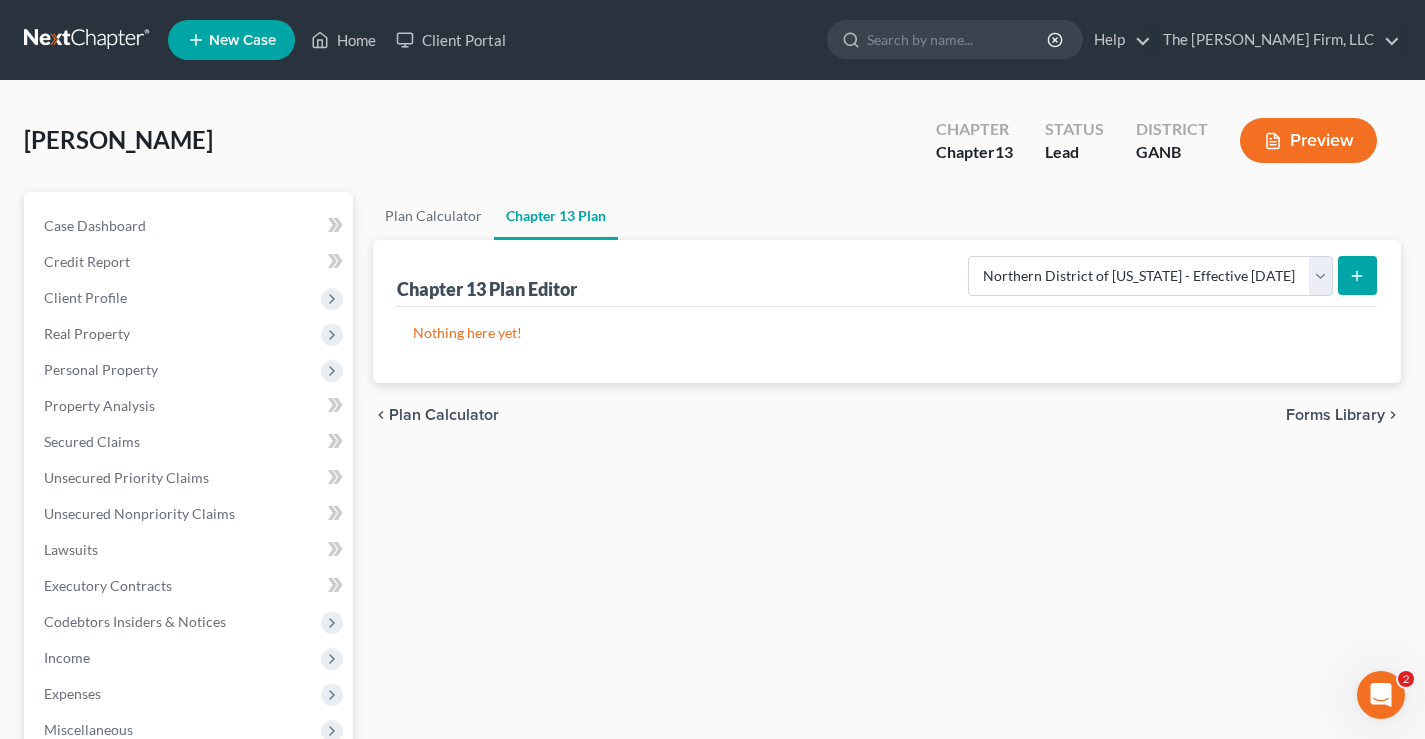 click 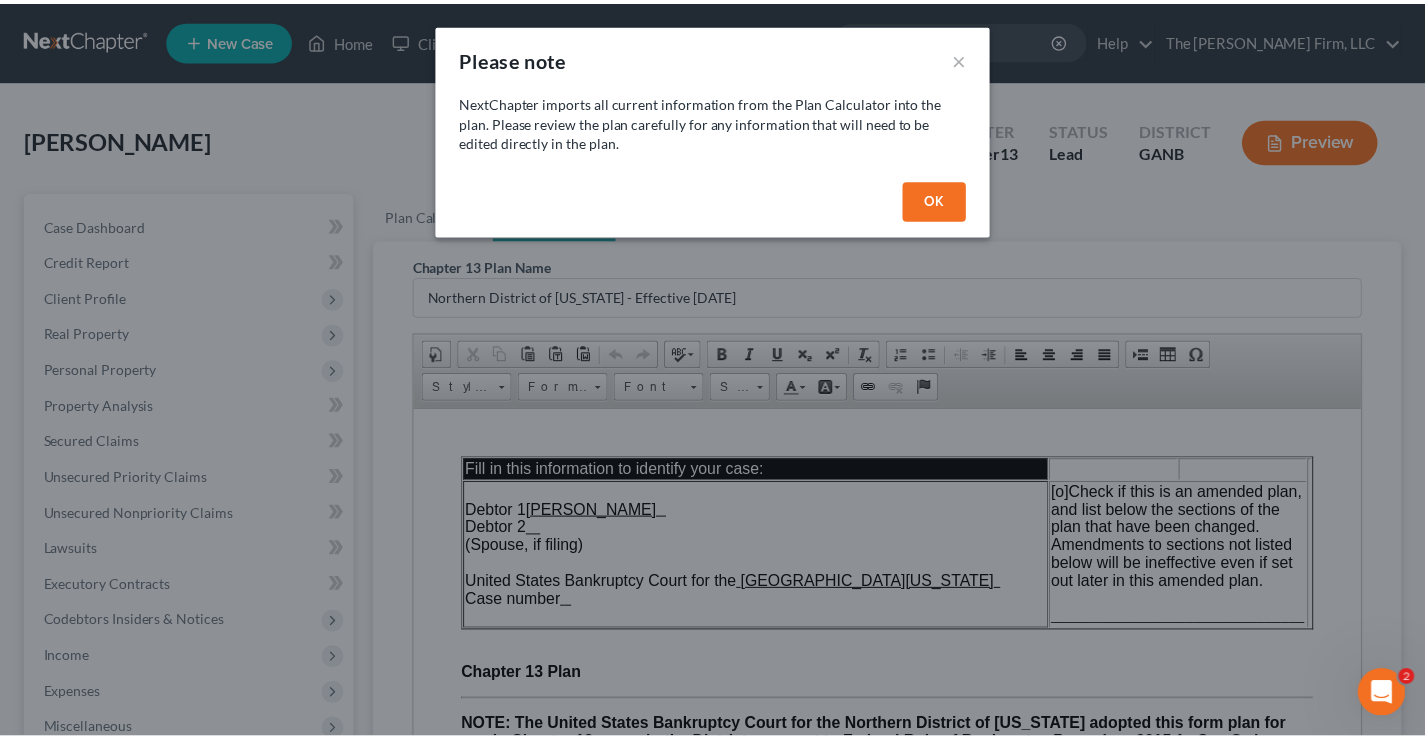 scroll, scrollTop: 0, scrollLeft: 0, axis: both 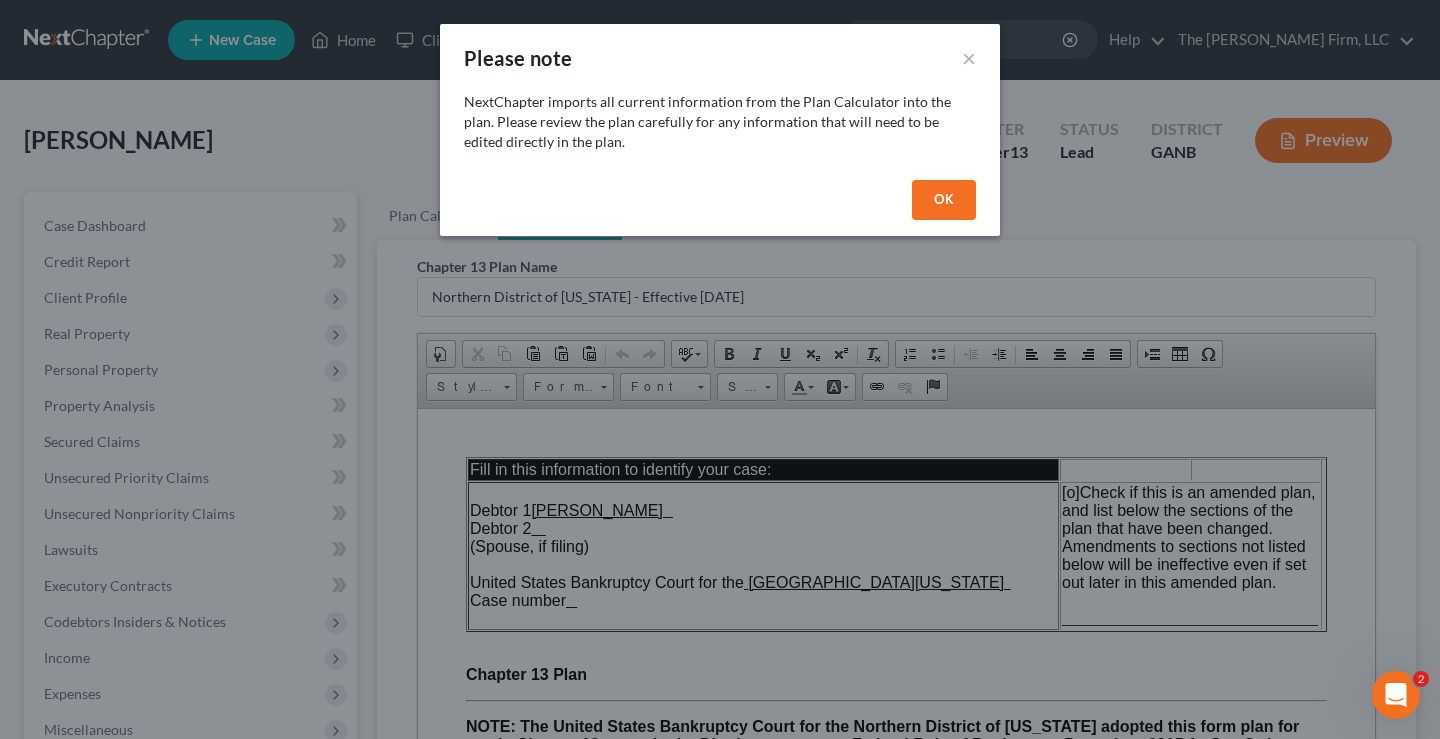 click on "OK" at bounding box center [944, 200] 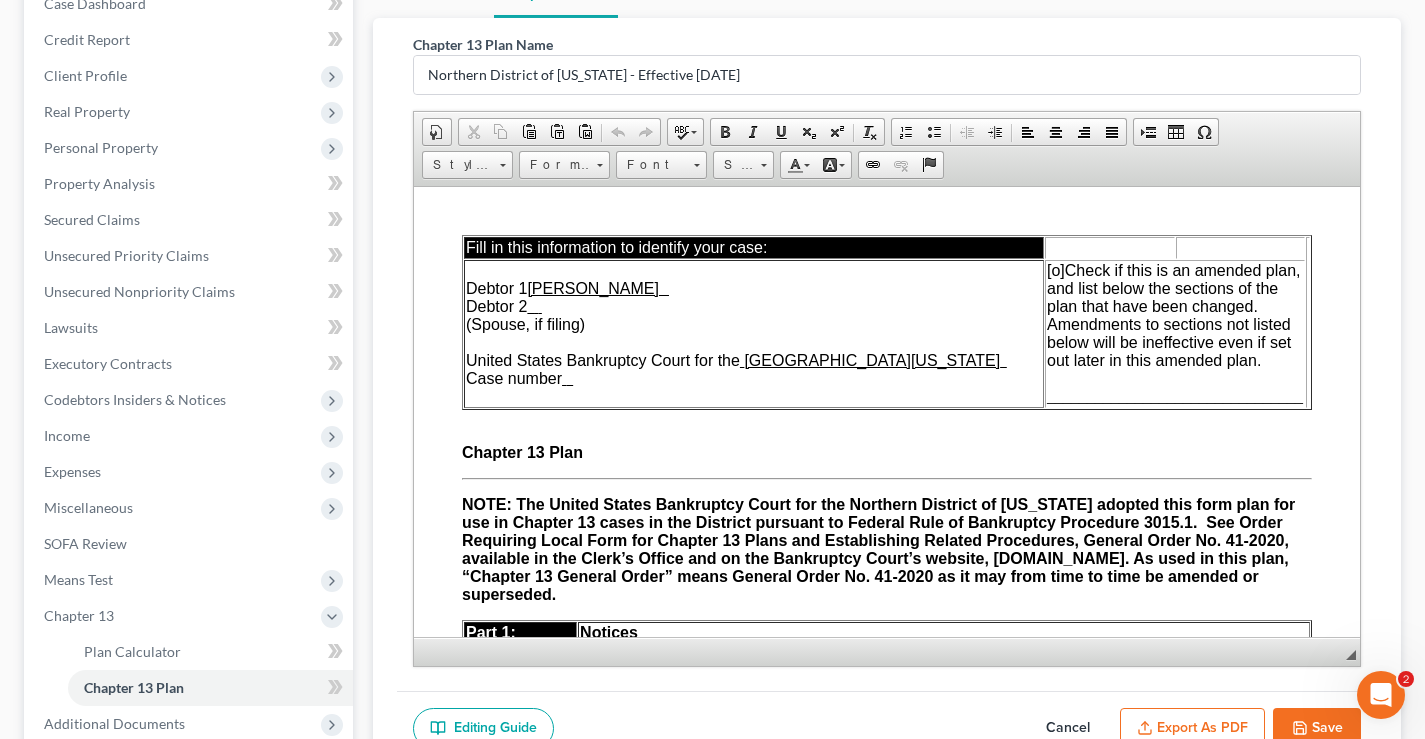 scroll, scrollTop: 432, scrollLeft: 0, axis: vertical 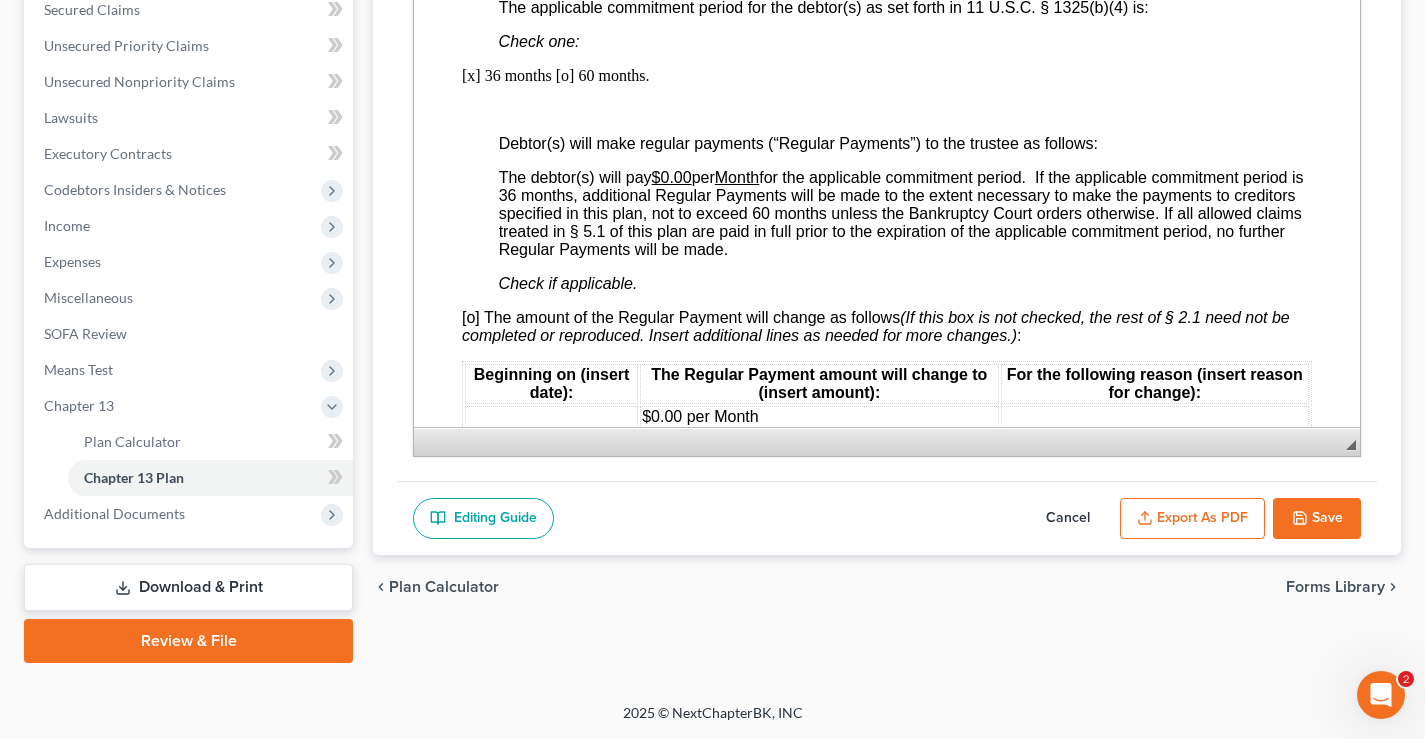 drag, startPoint x: 663, startPoint y: 199, endPoint x: 683, endPoint y: 152, distance: 51.078373 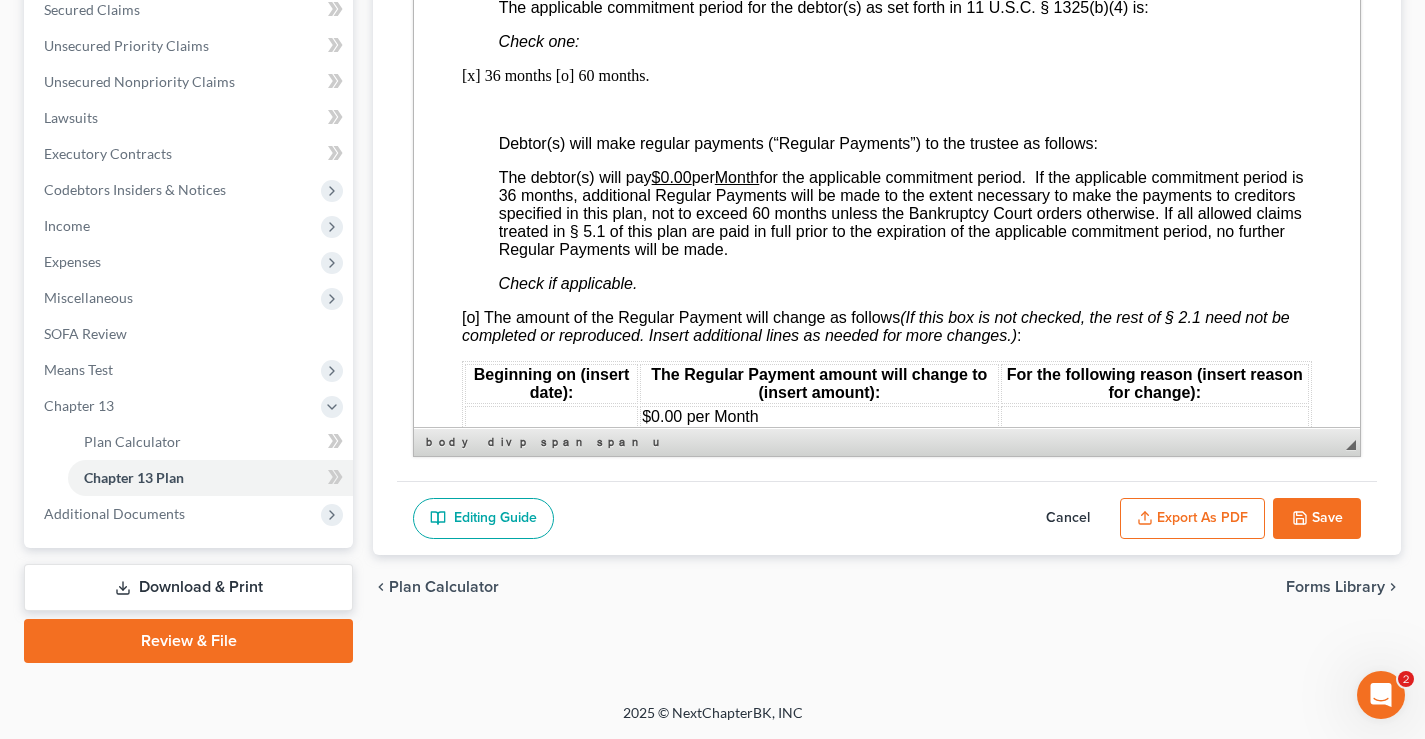 type 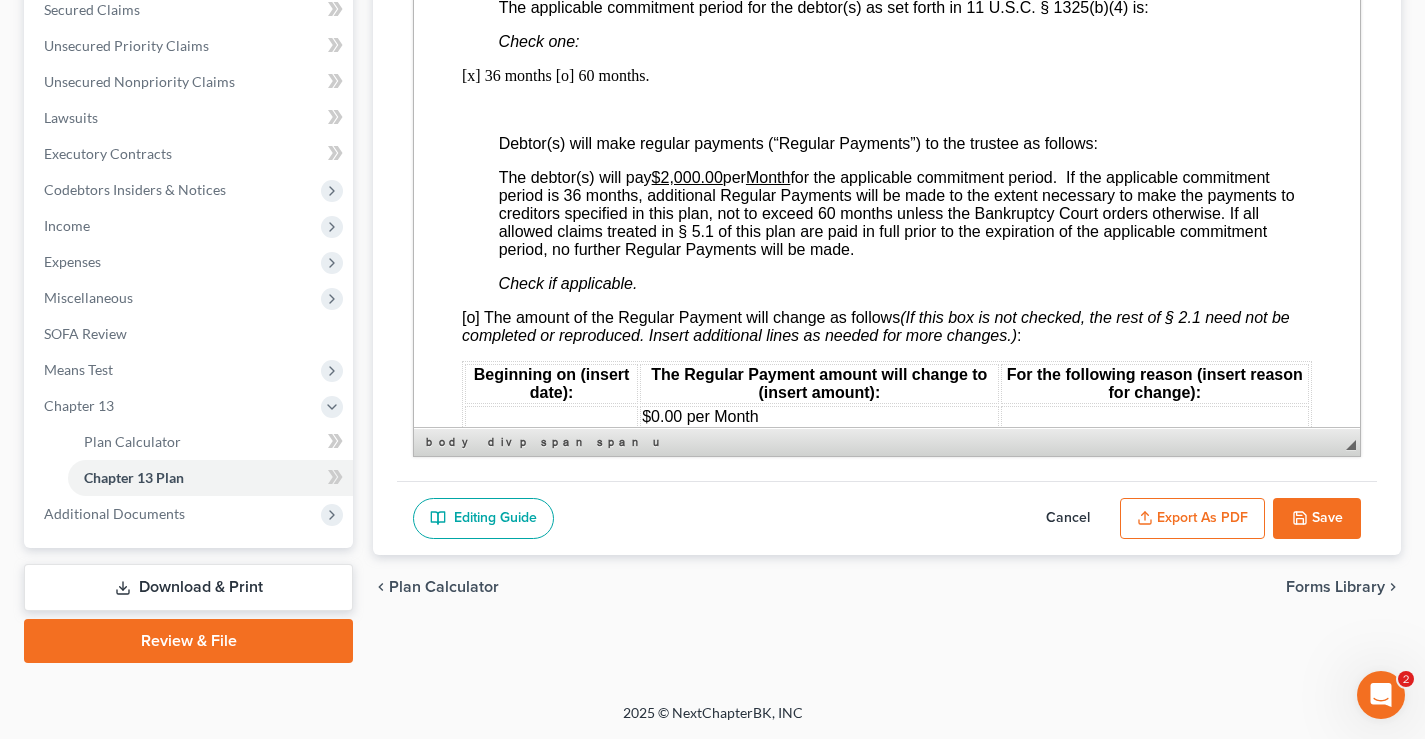 drag, startPoint x: 1164, startPoint y: 513, endPoint x: 1150, endPoint y: 516, distance: 14.3178215 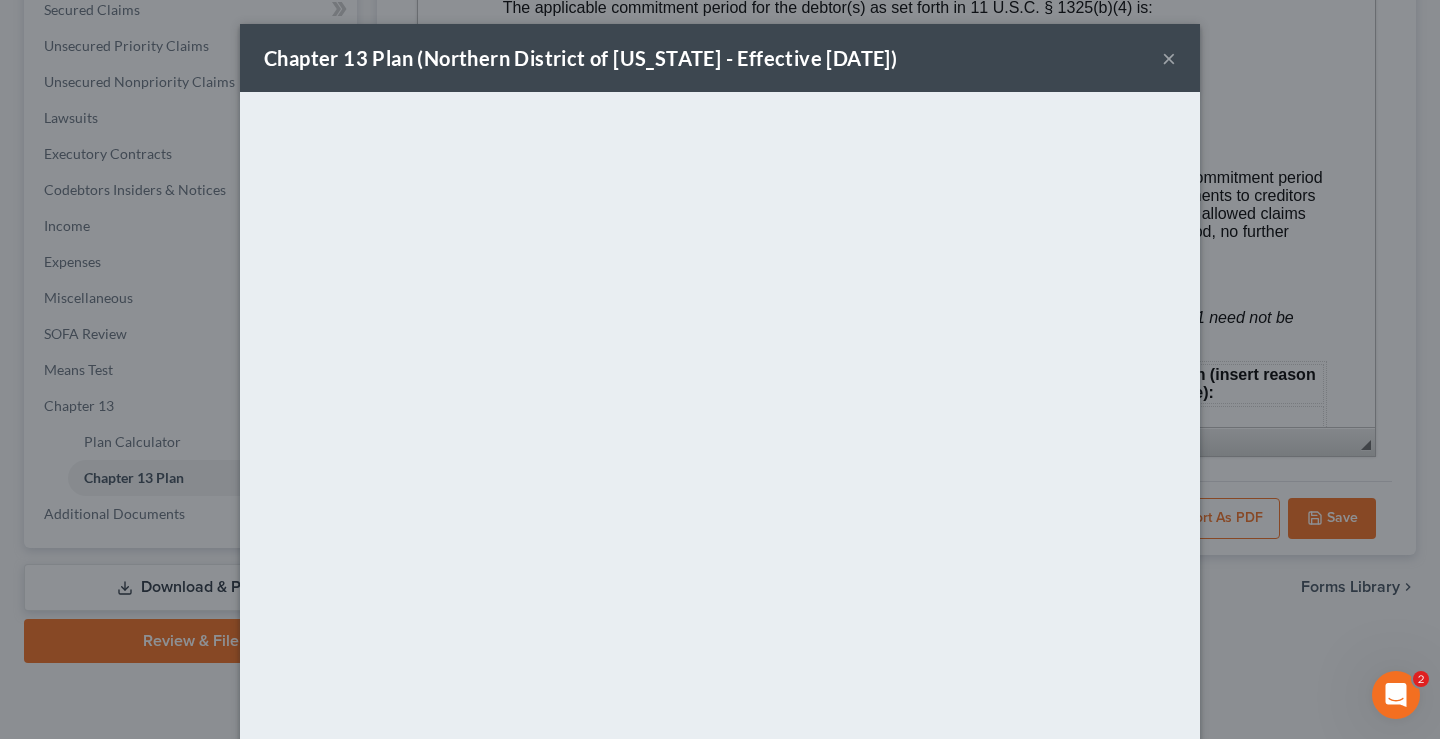 click on "×" at bounding box center (1169, 58) 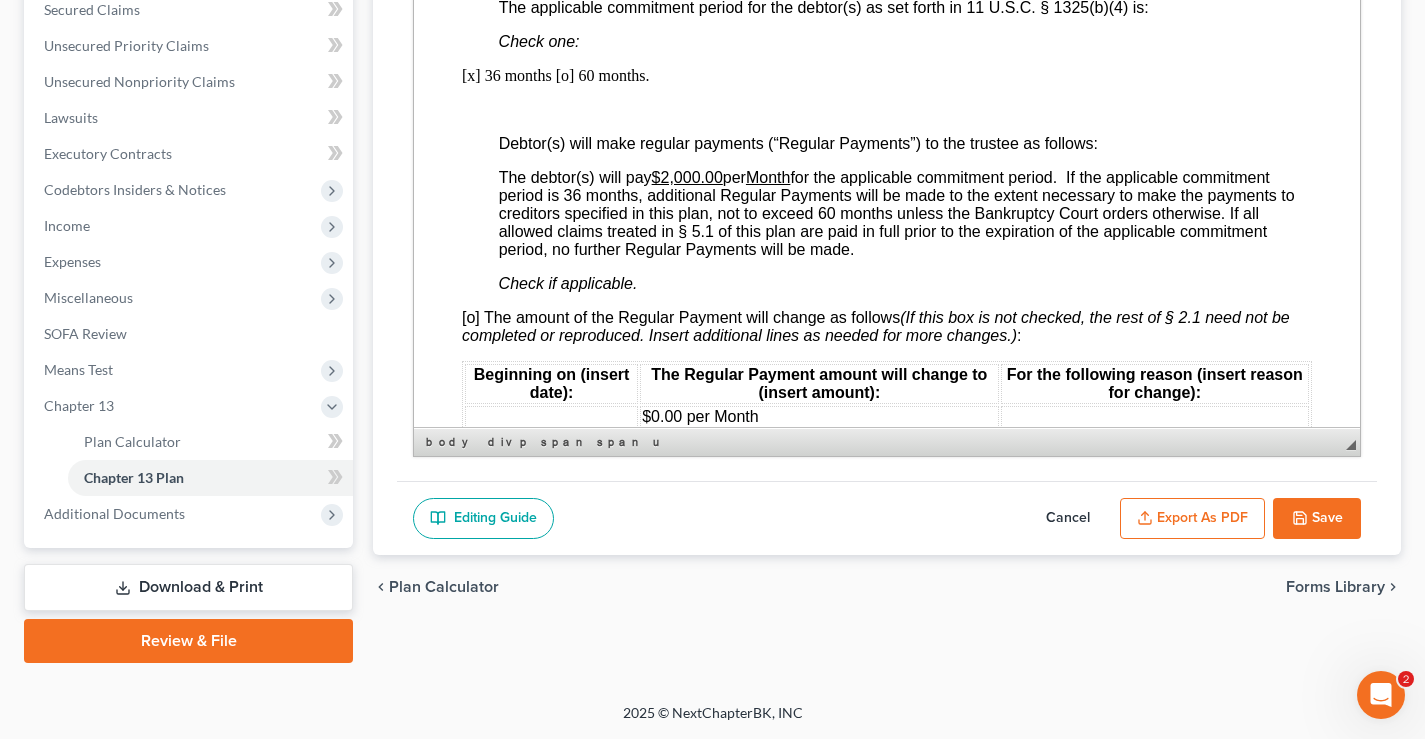 scroll, scrollTop: 0, scrollLeft: 0, axis: both 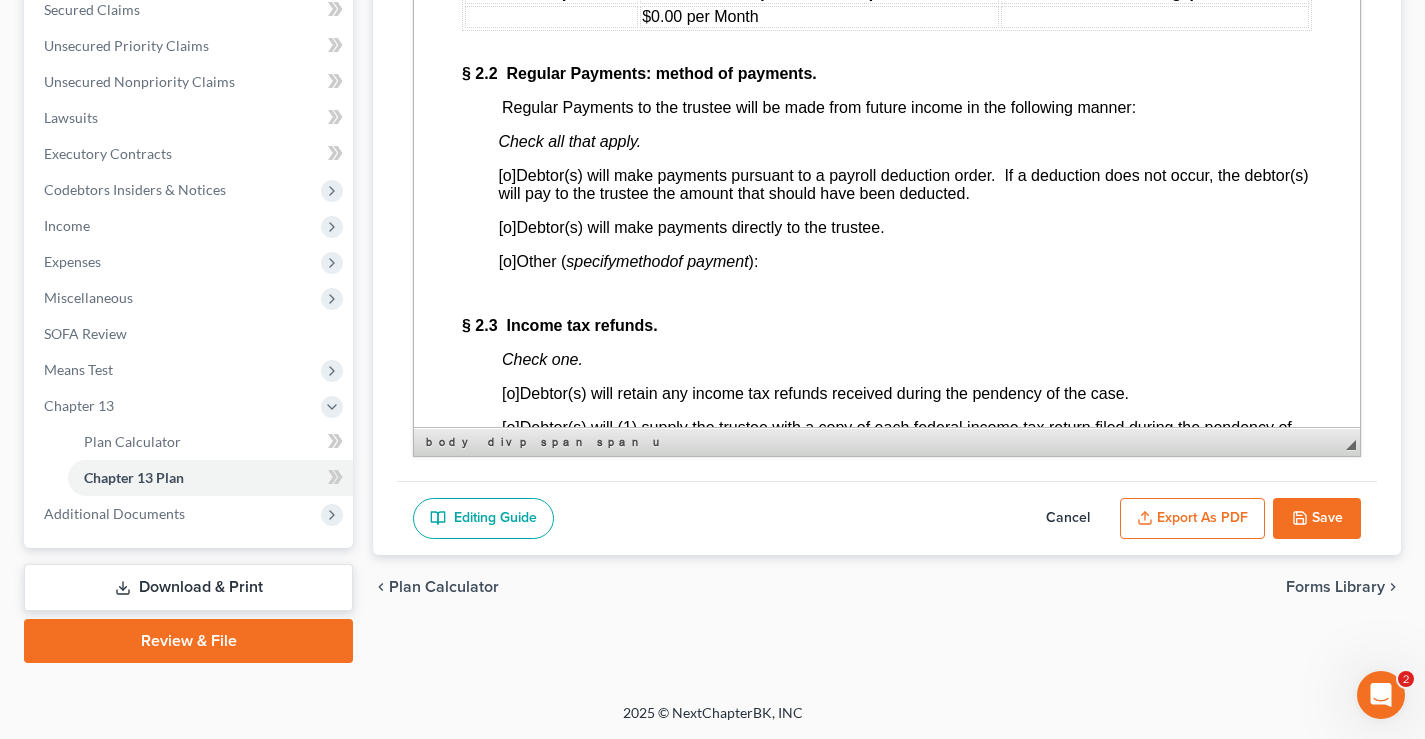 click on "Save" at bounding box center (1317, 519) 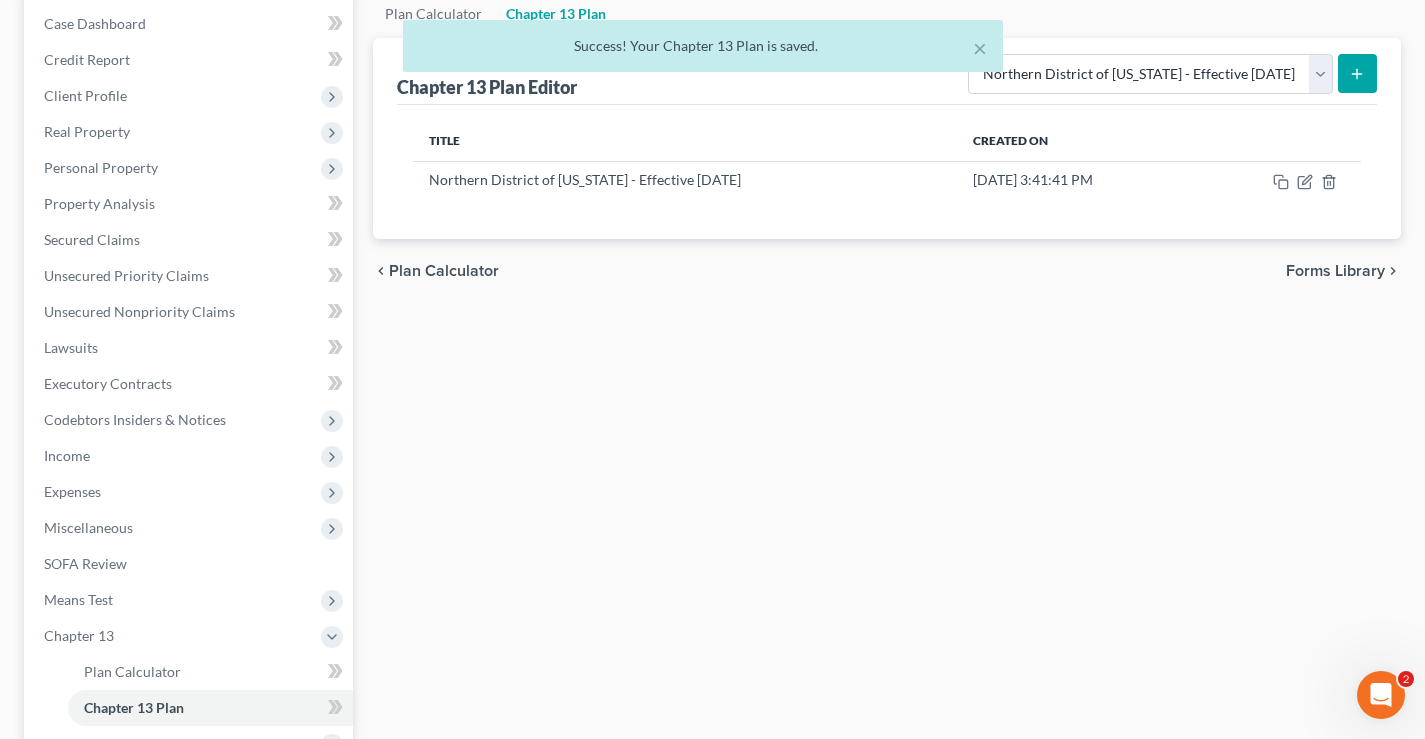 scroll, scrollTop: 32, scrollLeft: 0, axis: vertical 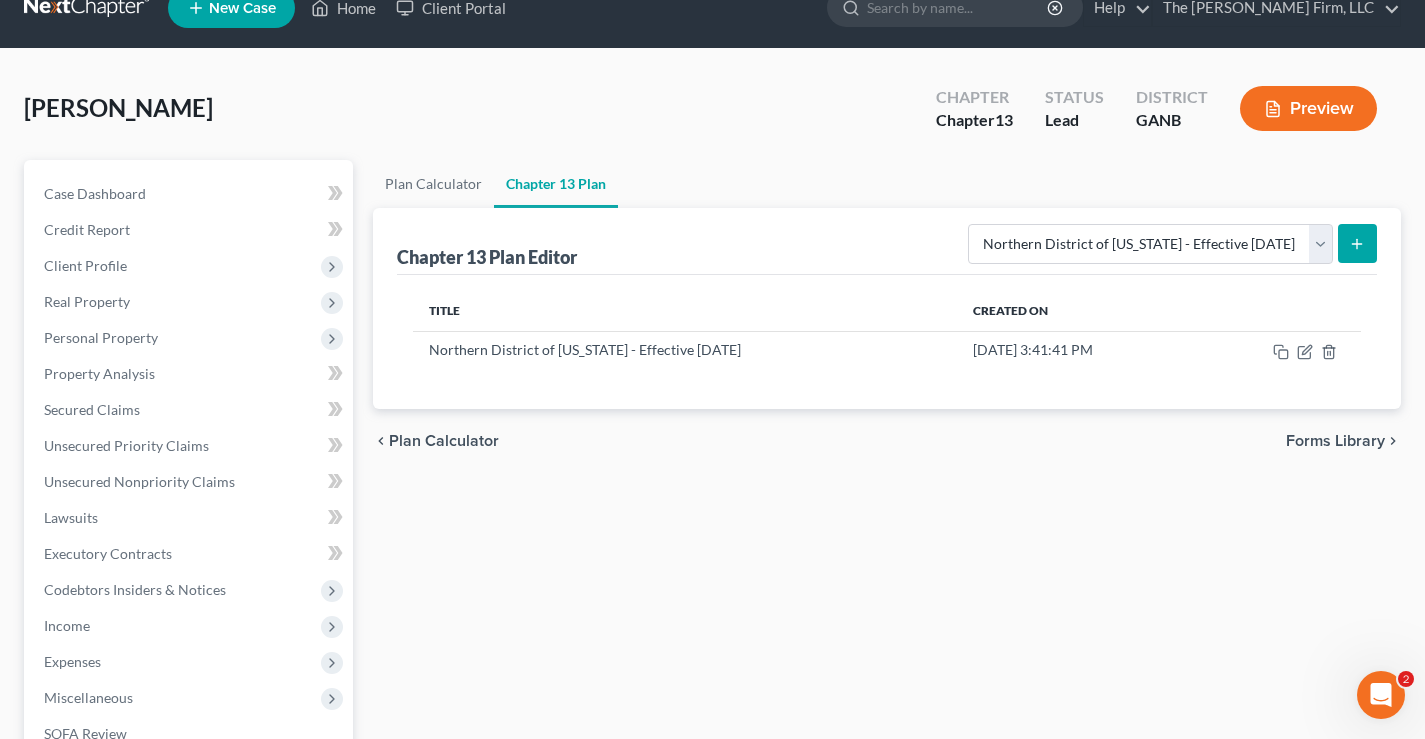 click at bounding box center [88, 8] 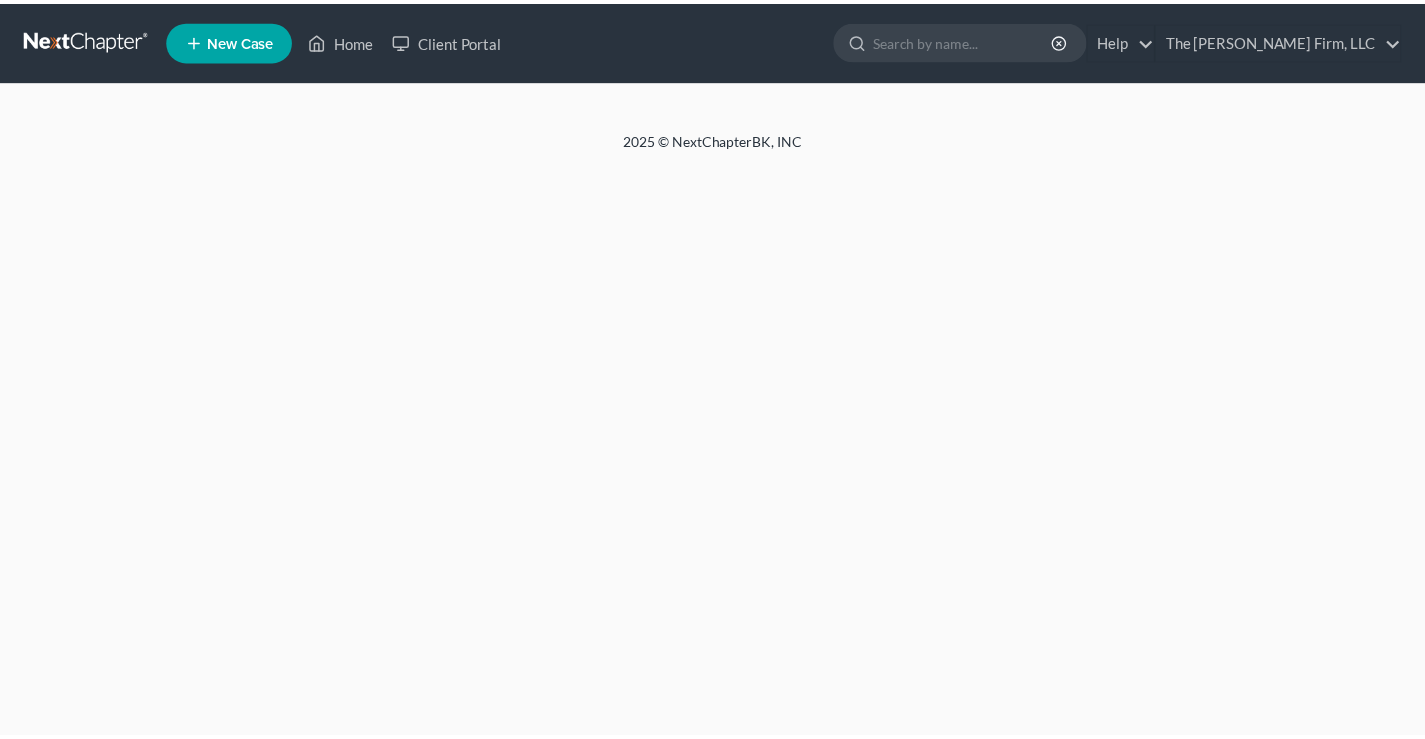scroll, scrollTop: 0, scrollLeft: 0, axis: both 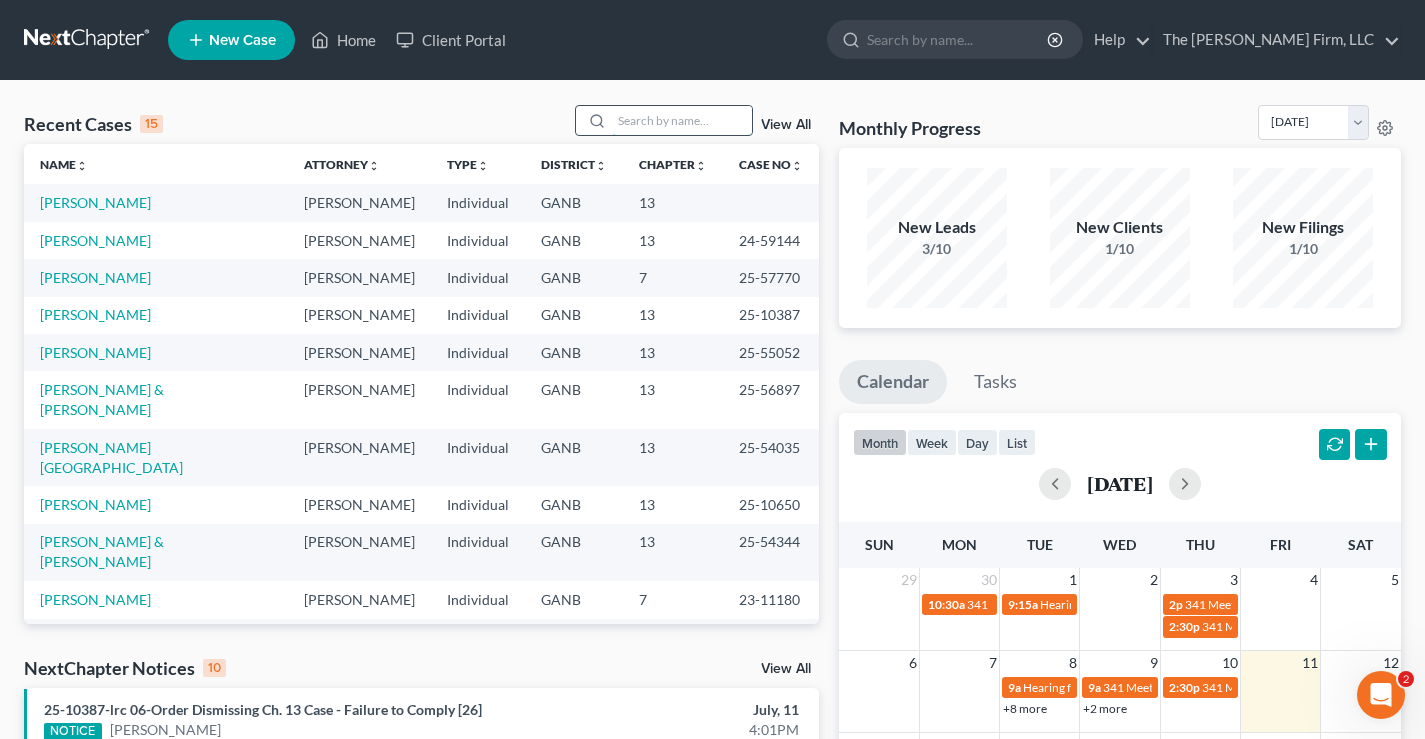click at bounding box center (682, 120) 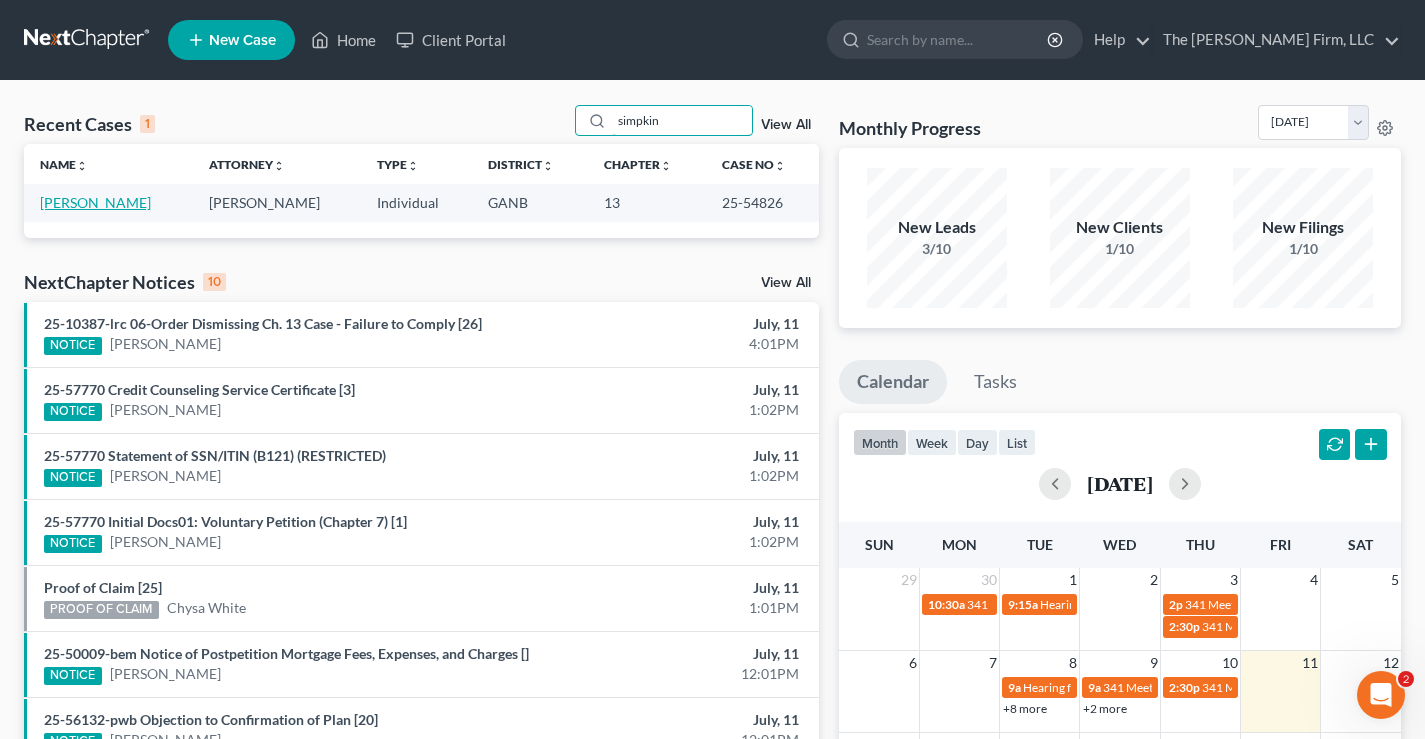 type on "simpkin" 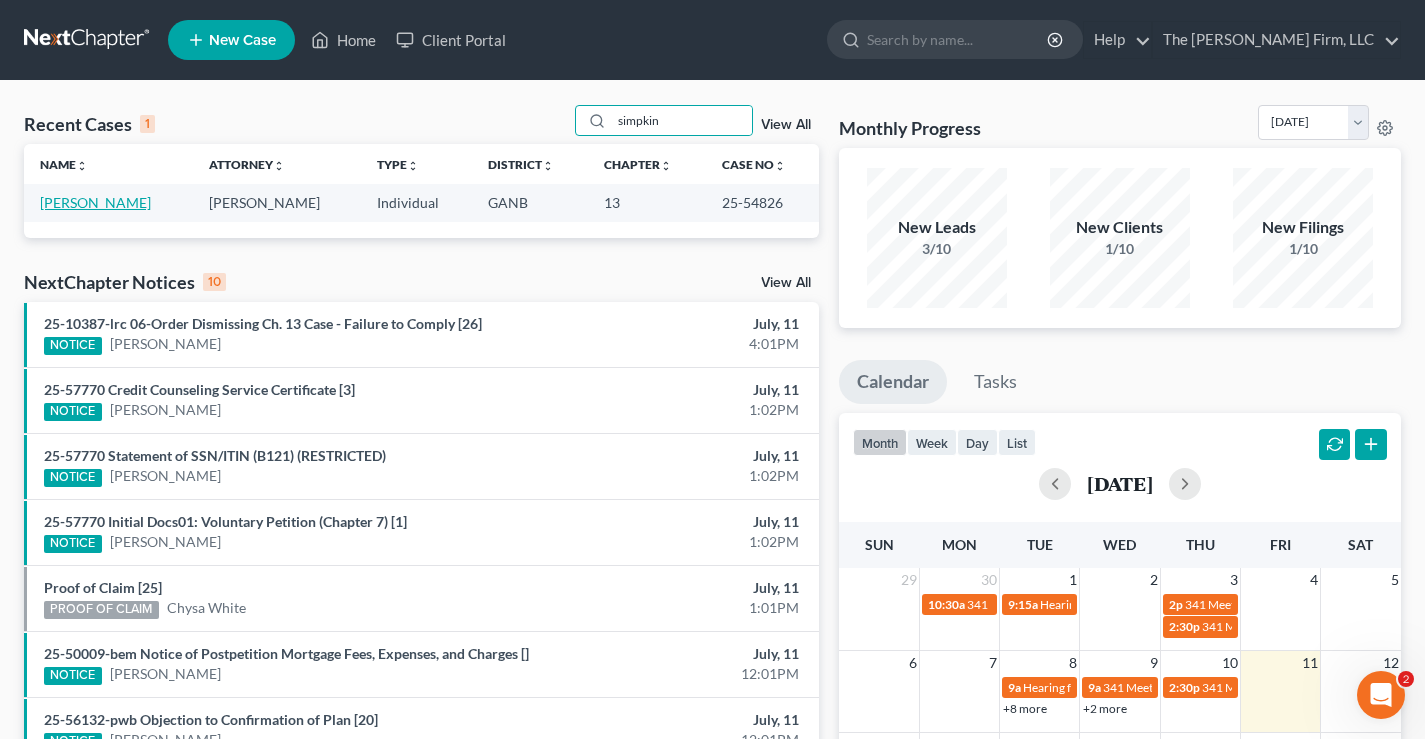 click on "Simpkins, Russell" at bounding box center [95, 202] 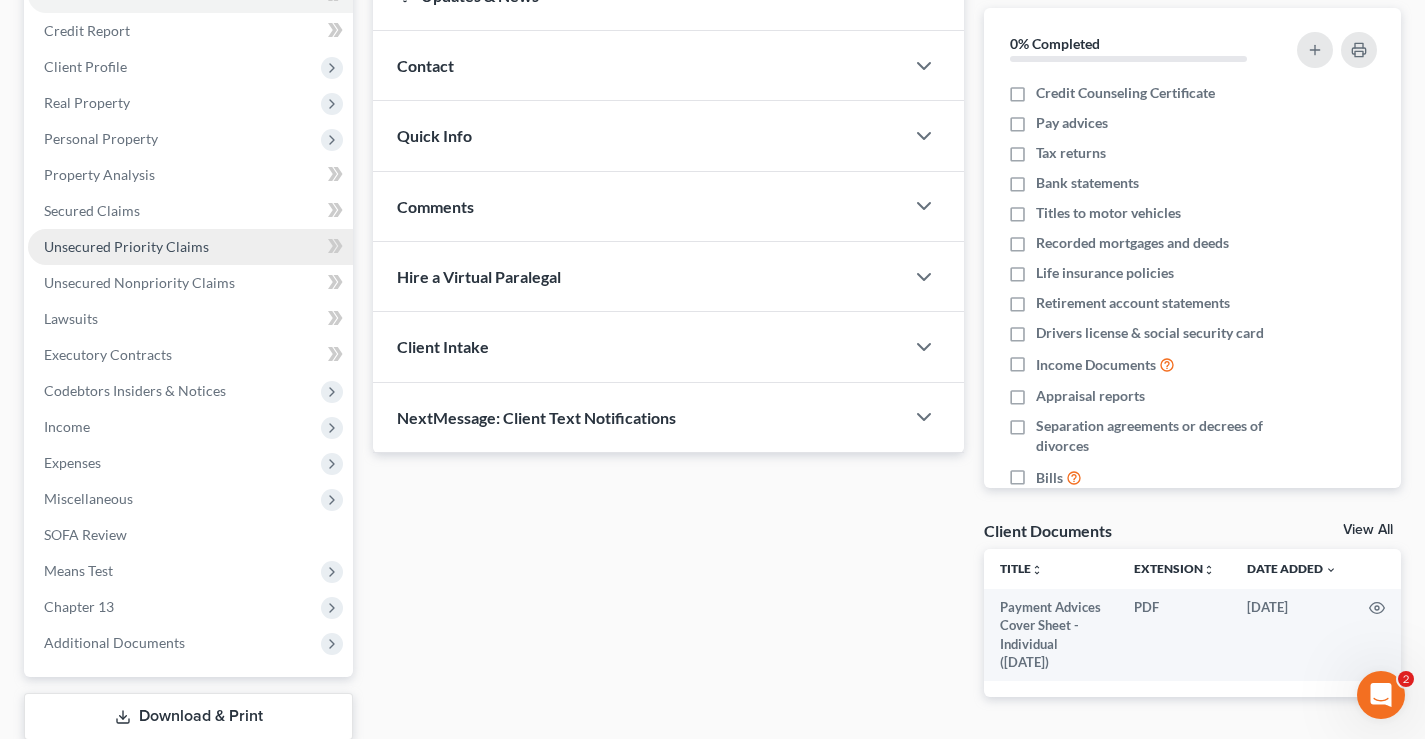 scroll, scrollTop: 360, scrollLeft: 0, axis: vertical 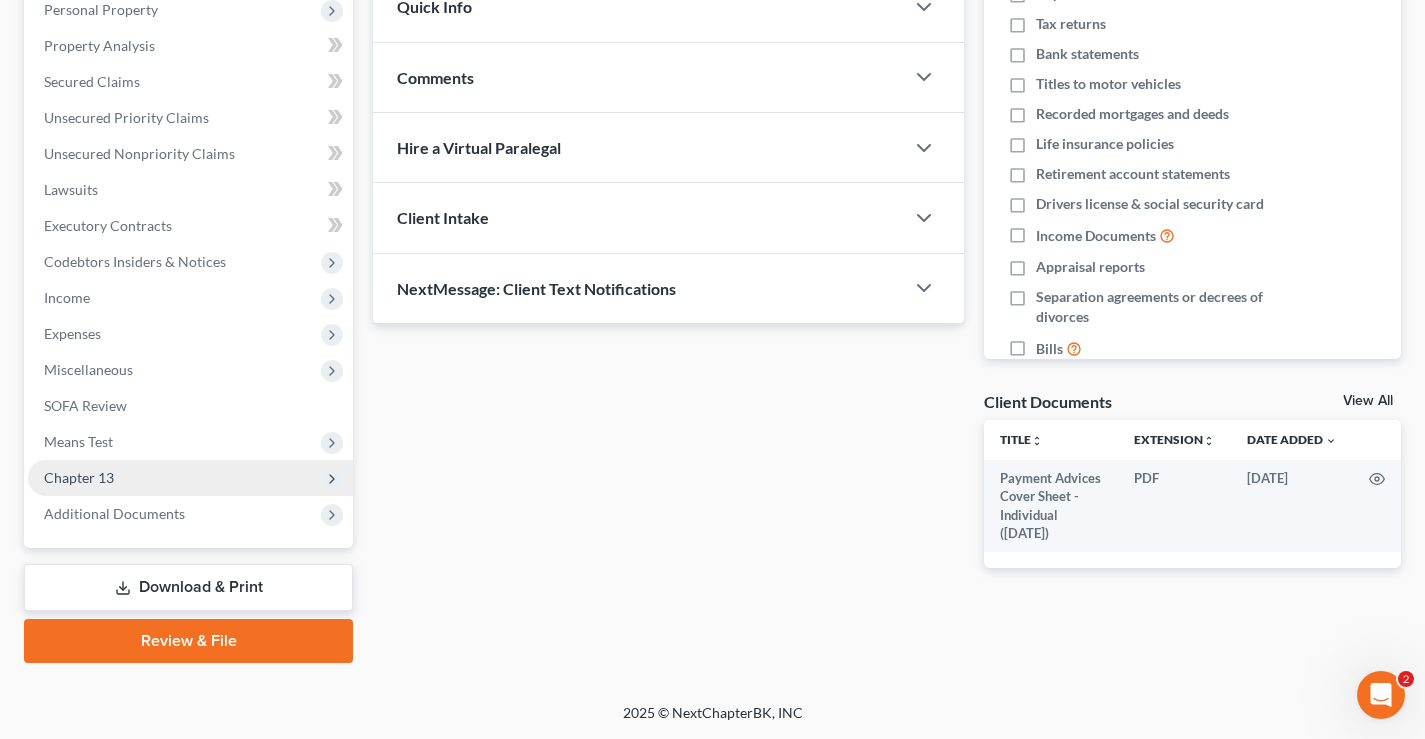 click on "Chapter 13" at bounding box center (79, 477) 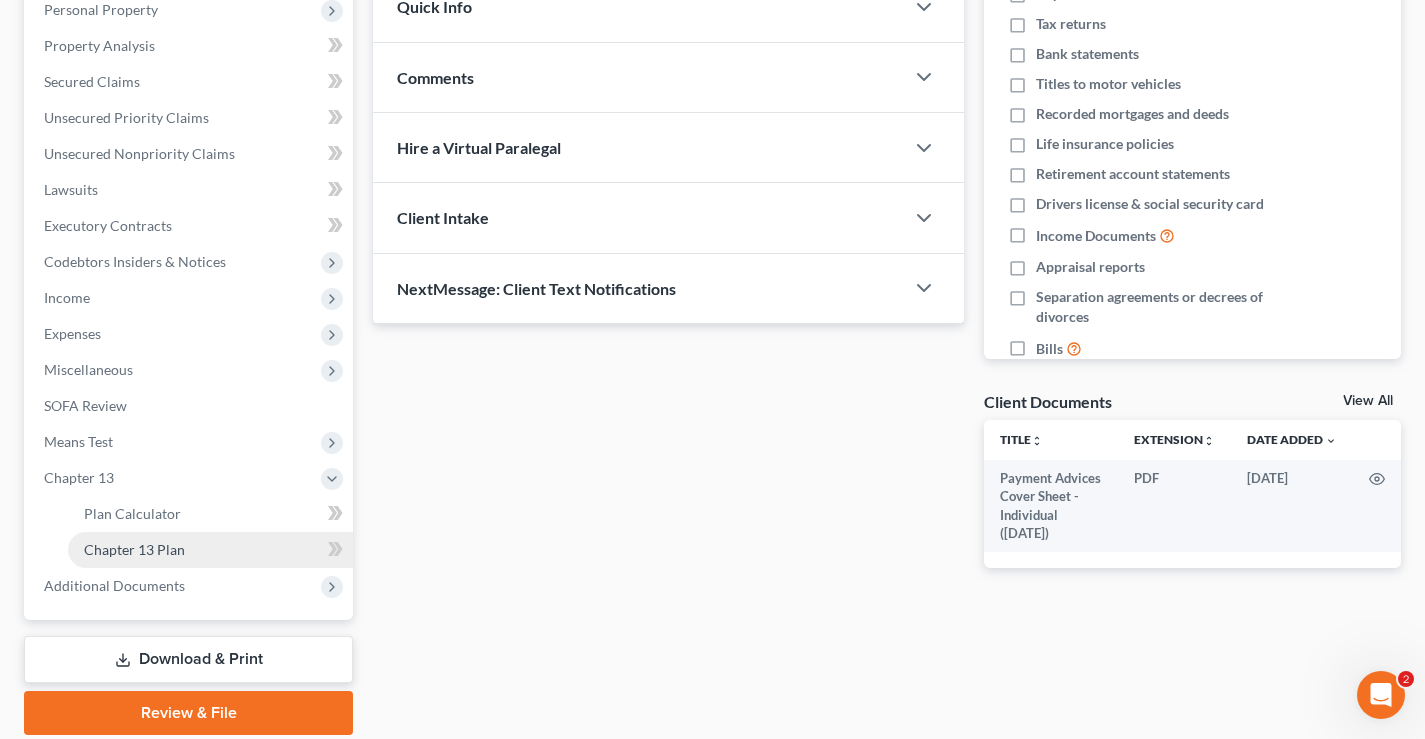 click on "Chapter 13 Plan" at bounding box center [134, 549] 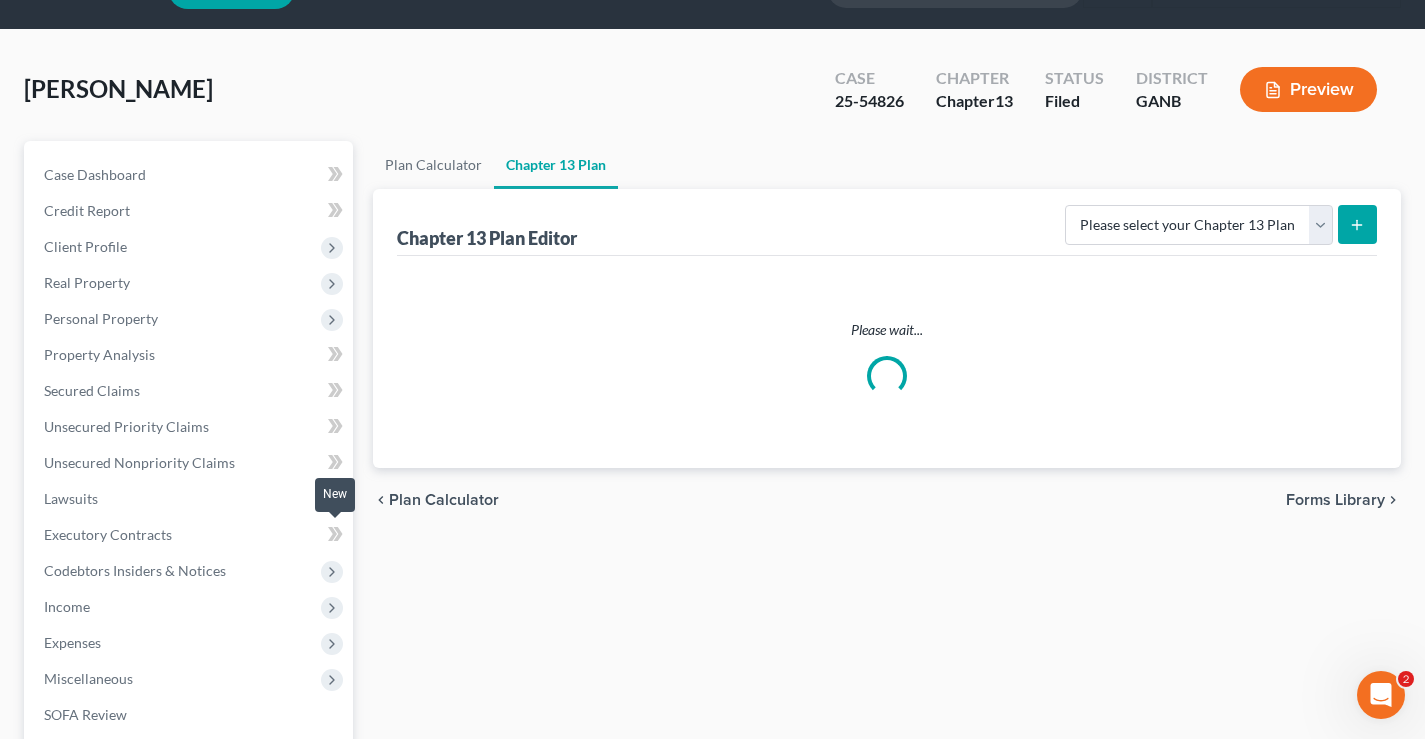 scroll, scrollTop: 0, scrollLeft: 0, axis: both 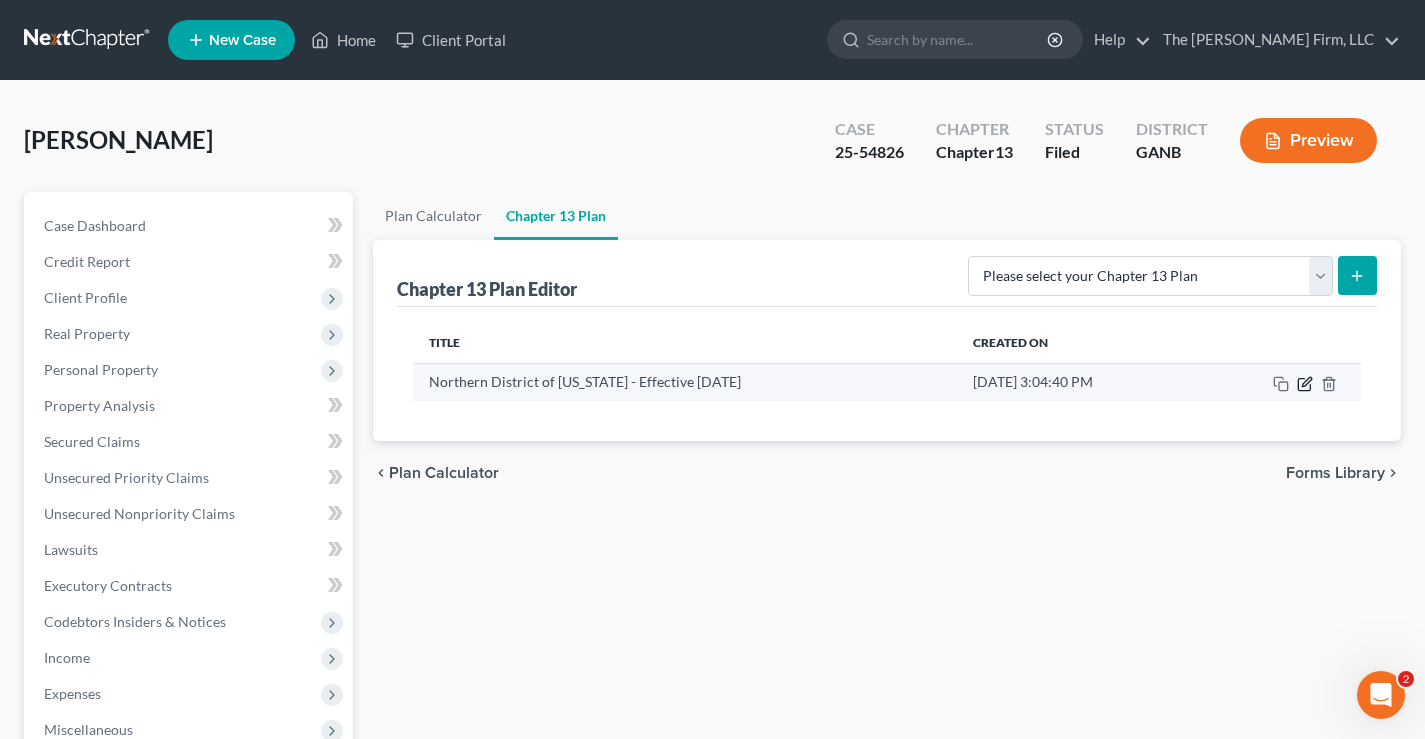 click 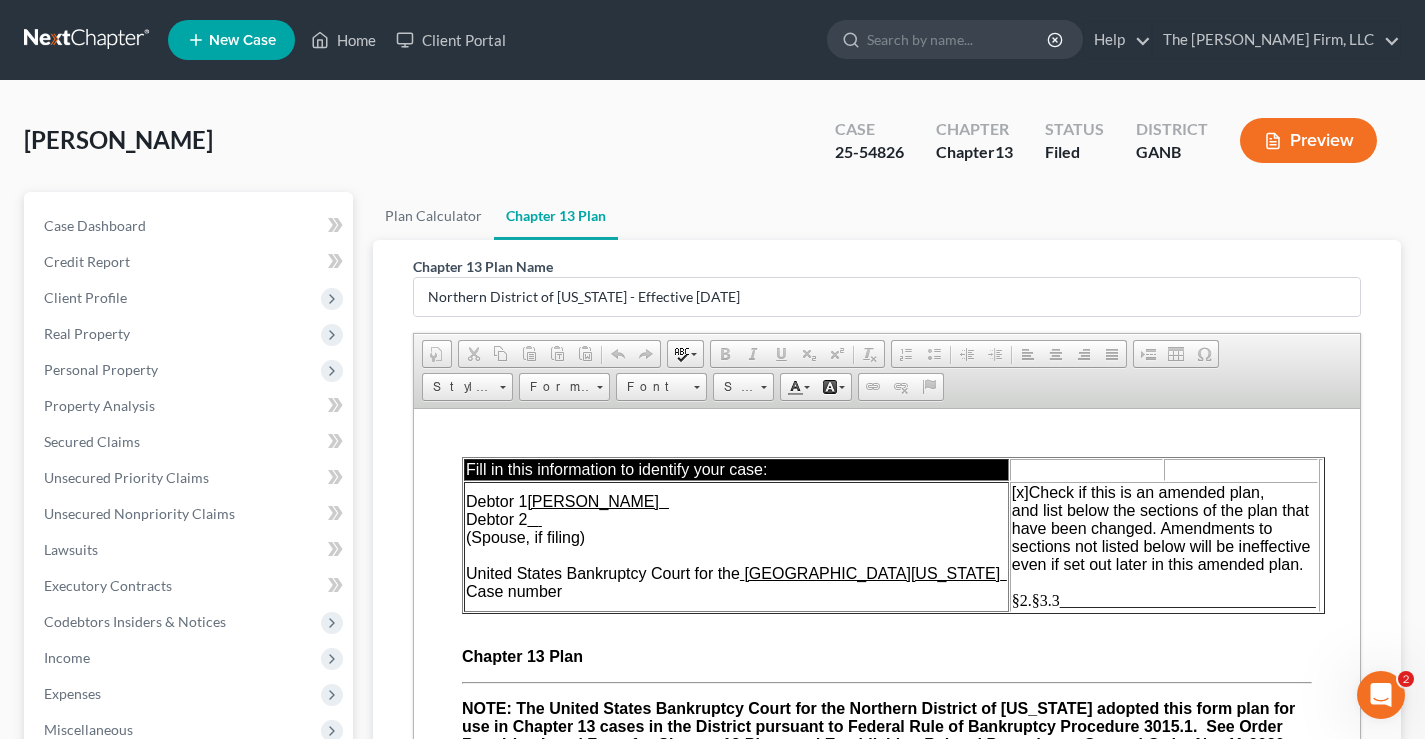 scroll, scrollTop: 0, scrollLeft: 0, axis: both 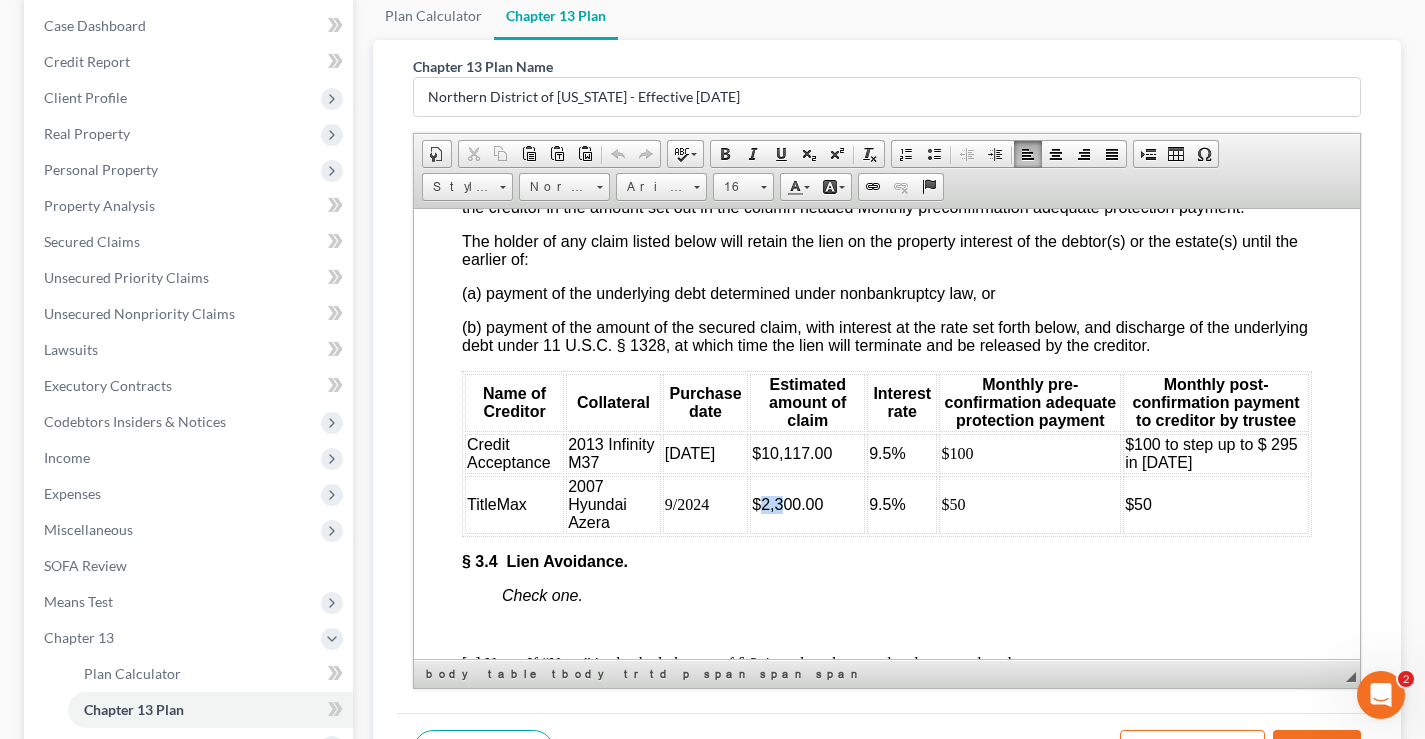 drag, startPoint x: 756, startPoint y: 554, endPoint x: 783, endPoint y: 555, distance: 27.018513 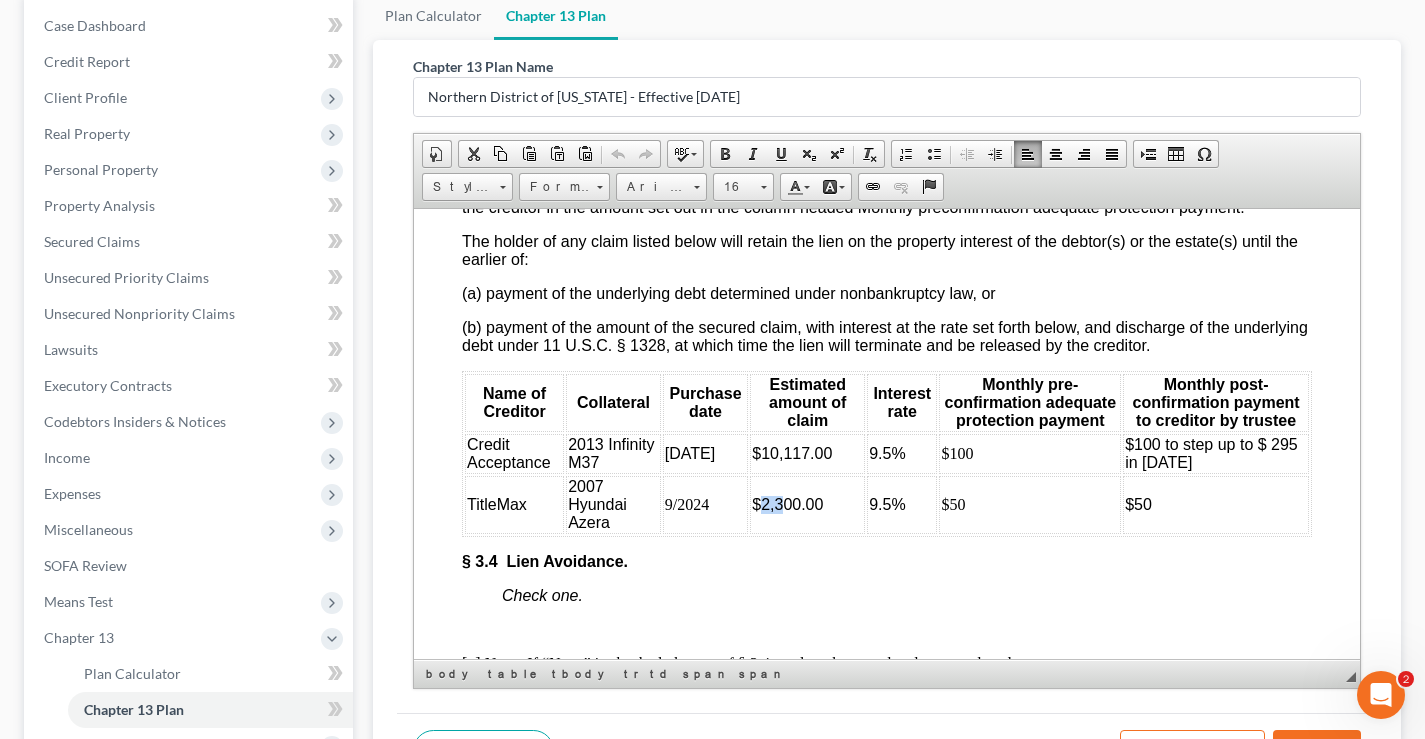 type 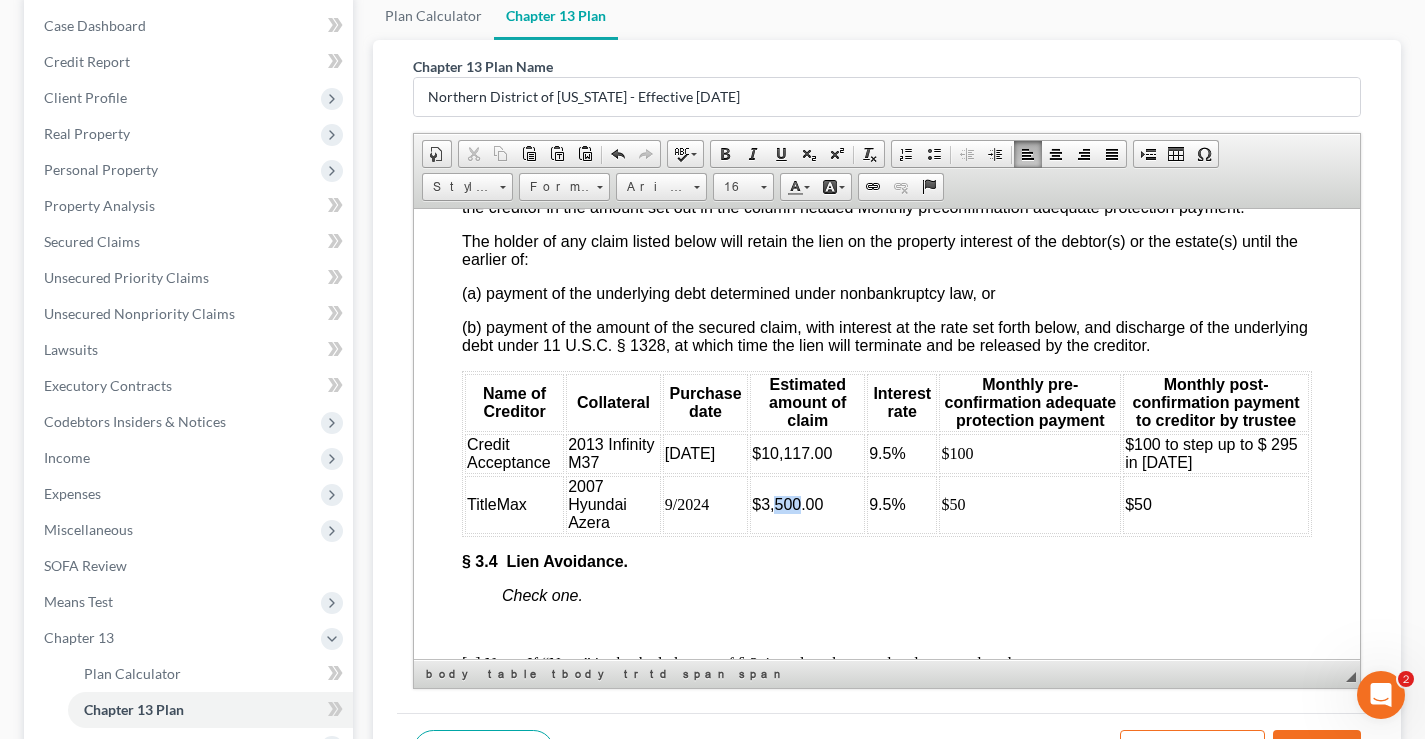 drag, startPoint x: 774, startPoint y: 559, endPoint x: 796, endPoint y: 559, distance: 22 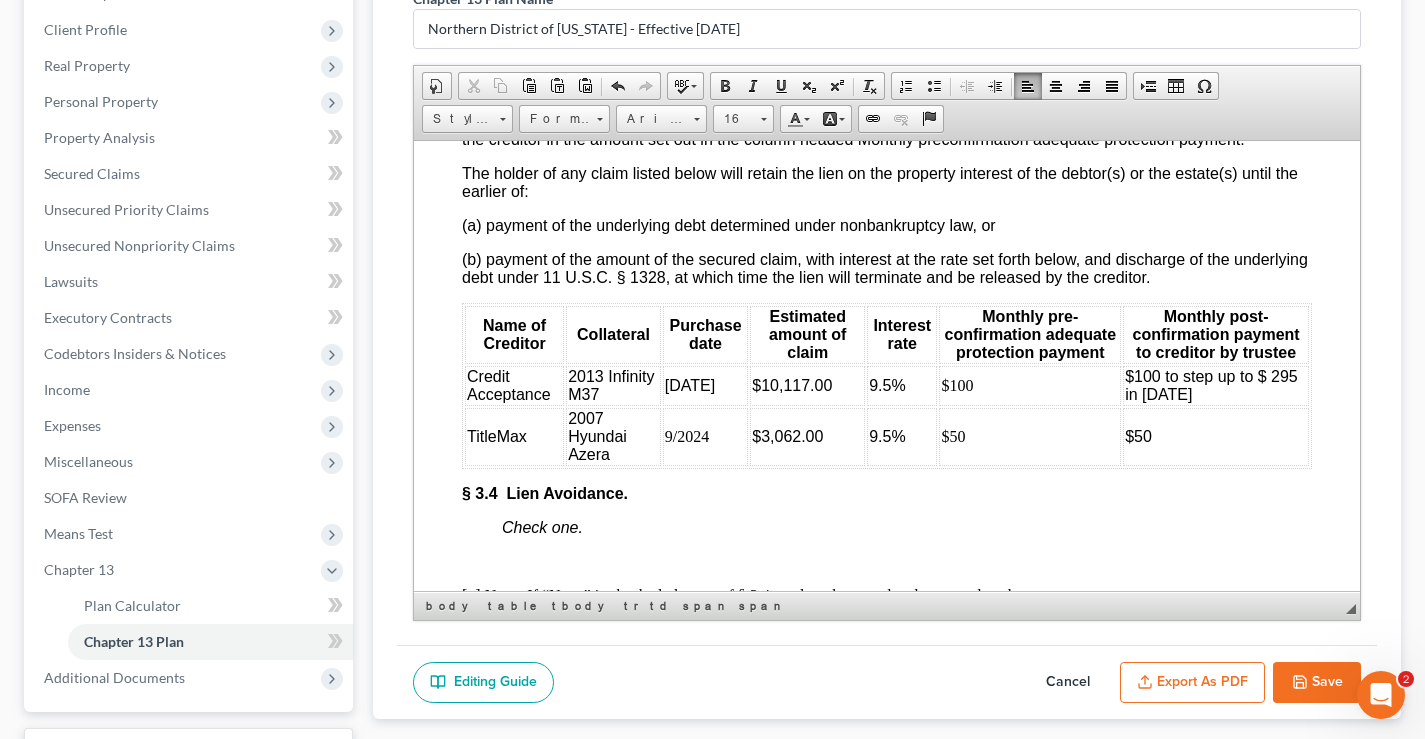 scroll, scrollTop: 272, scrollLeft: 0, axis: vertical 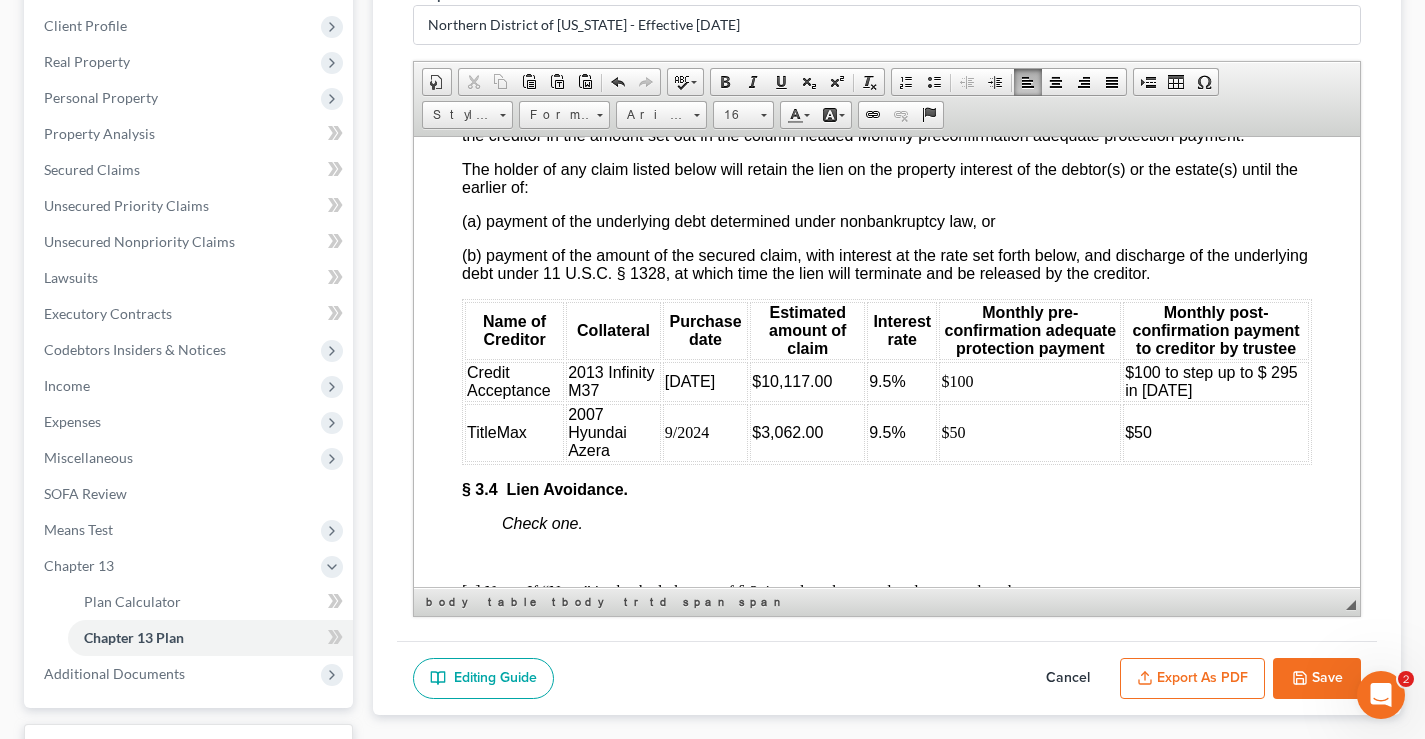 click on "$50" at bounding box center (1030, 432) 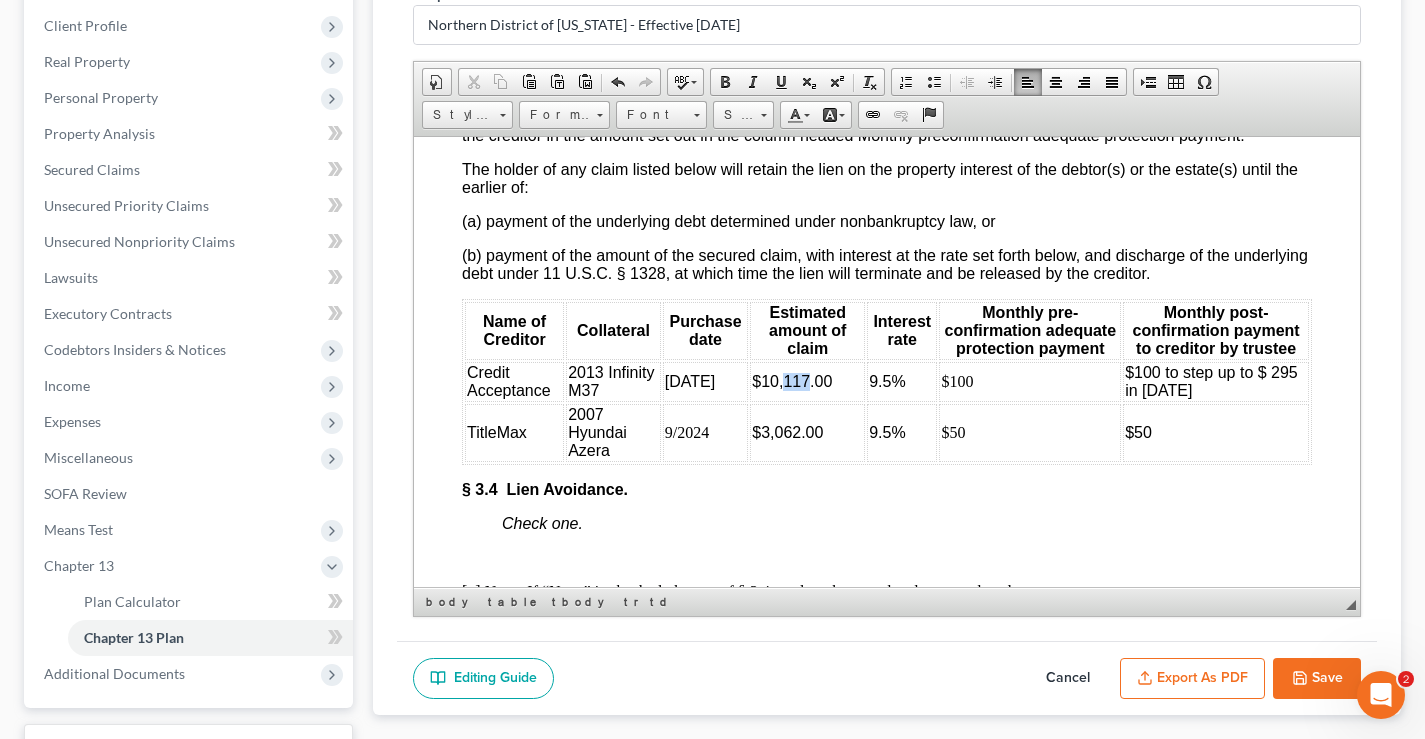 drag, startPoint x: 782, startPoint y: 432, endPoint x: 802, endPoint y: 431, distance: 20.024984 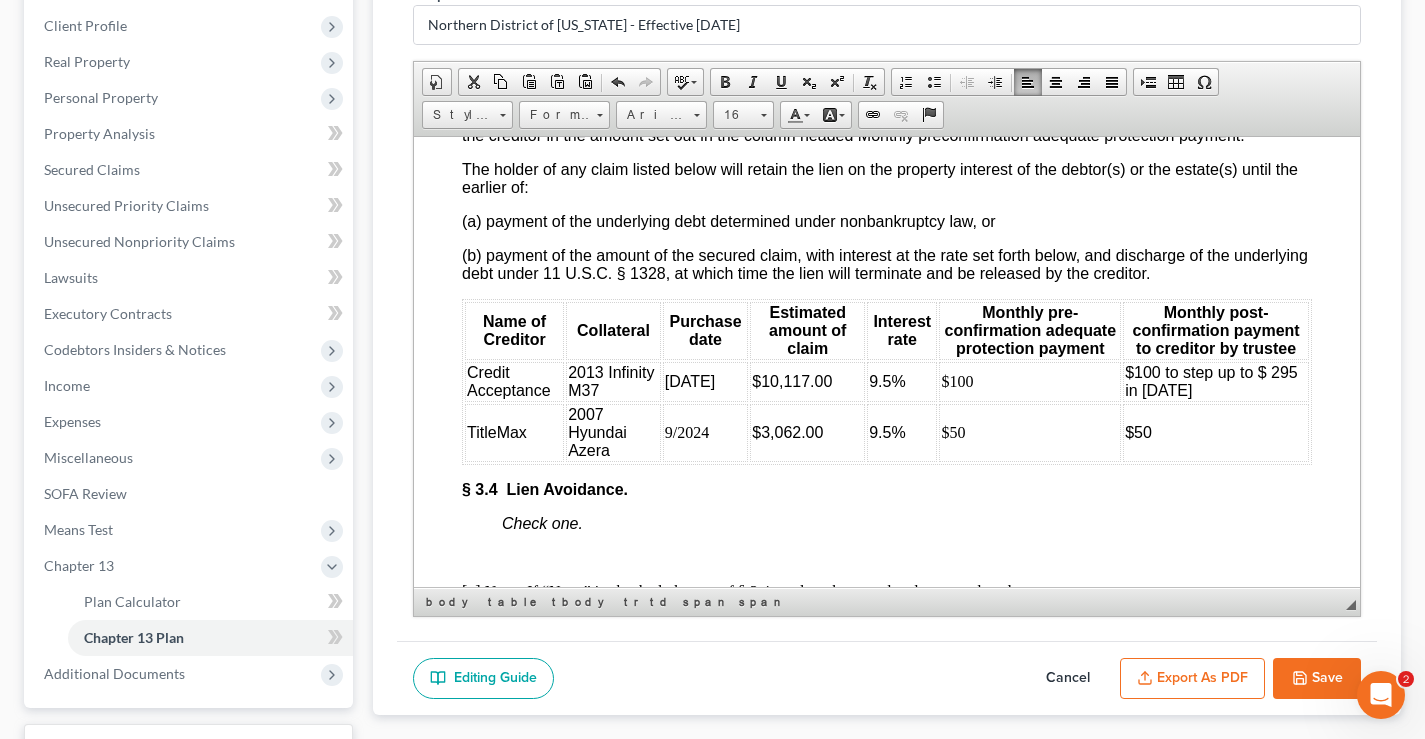 click on "$10,117.00" at bounding box center [792, 380] 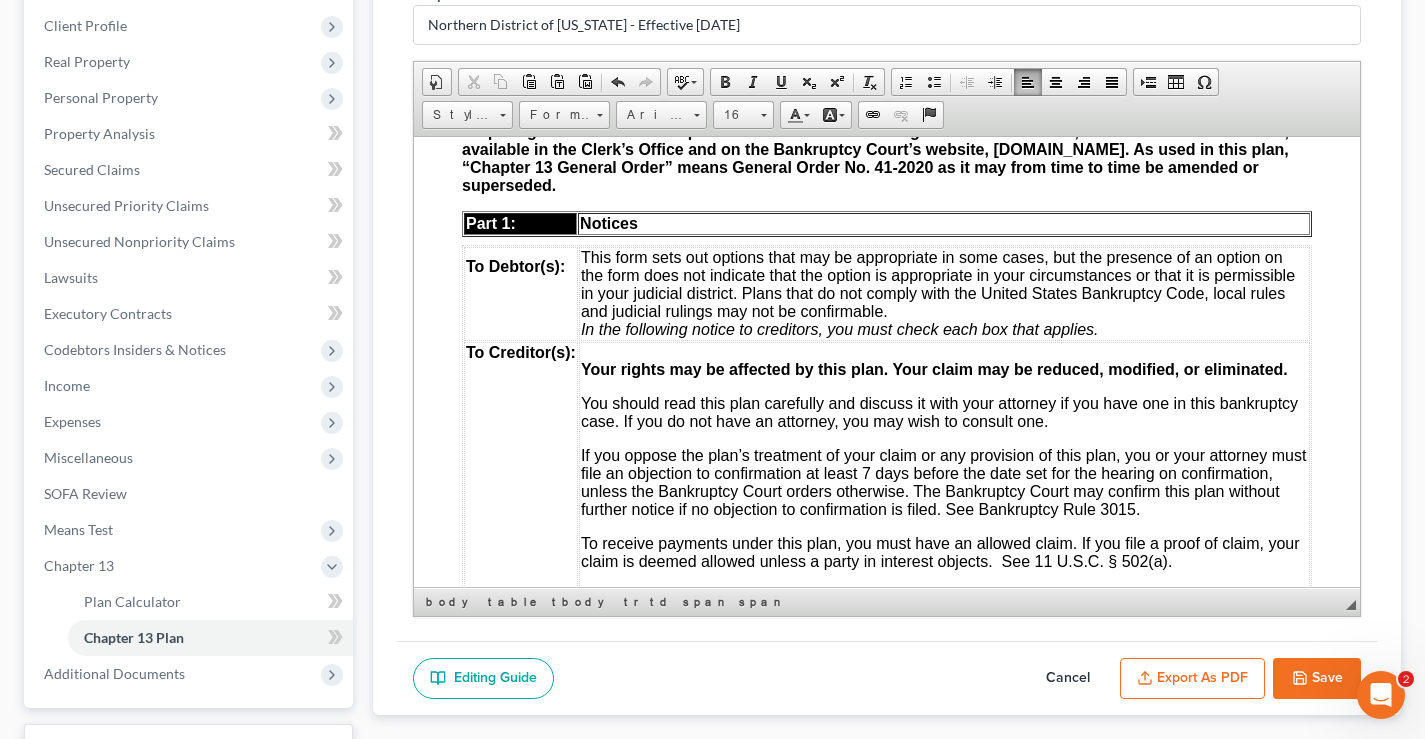 scroll, scrollTop: 0, scrollLeft: 0, axis: both 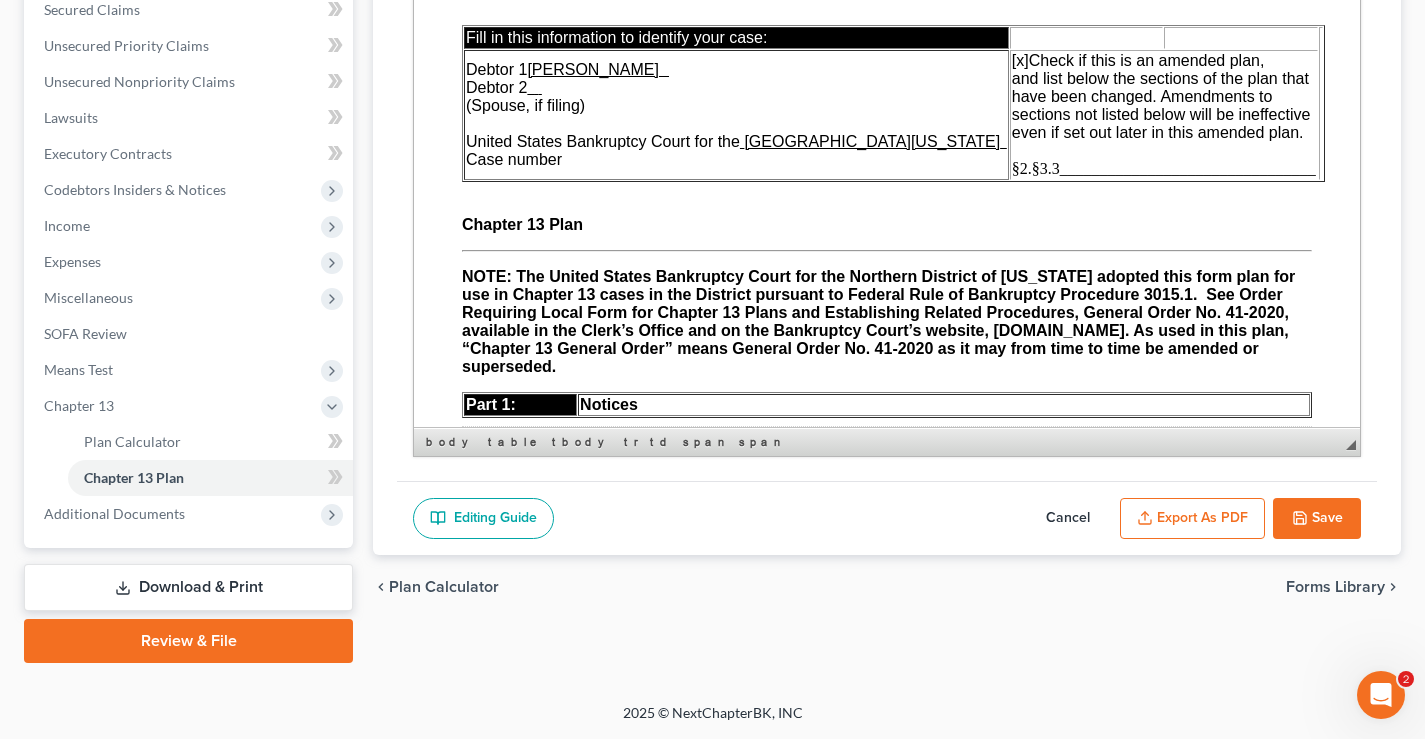 click on "§2.§3.3" at bounding box center [1036, 168] 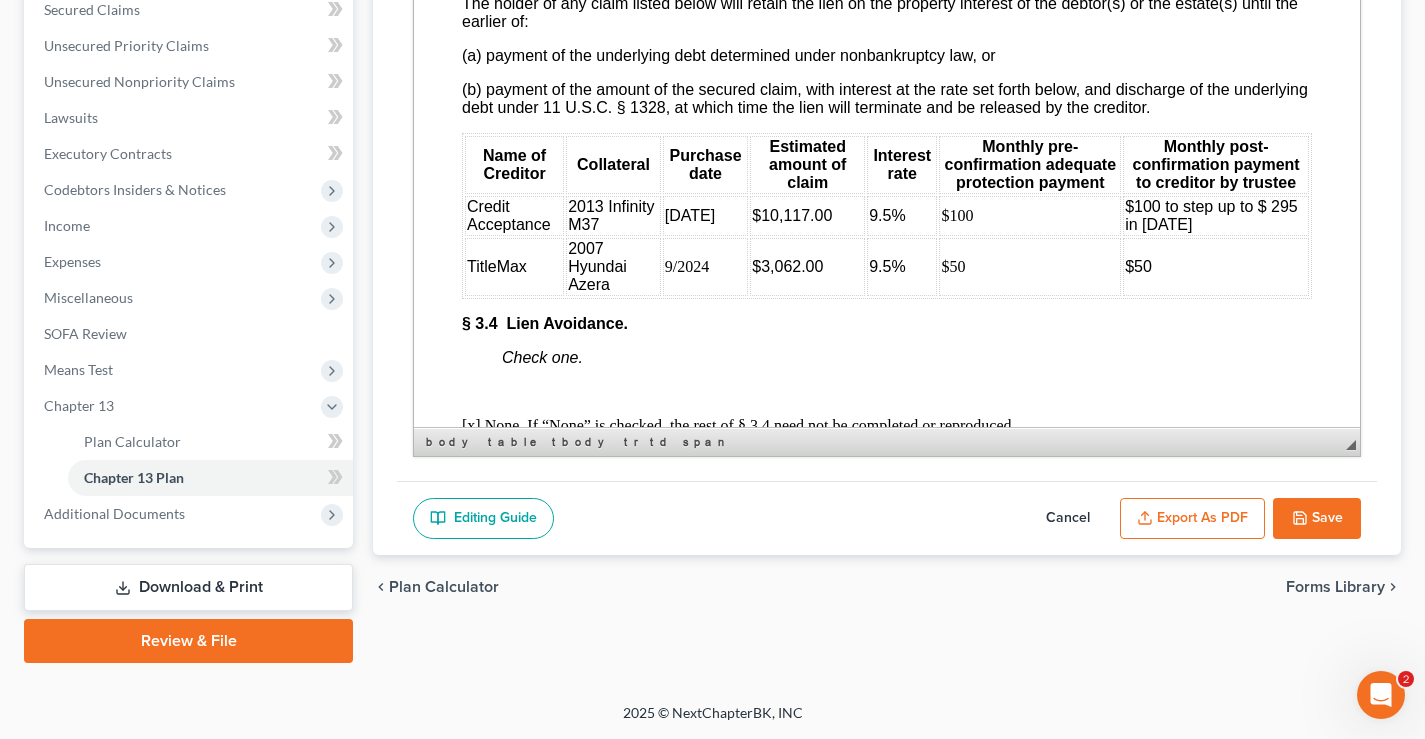 scroll, scrollTop: 3700, scrollLeft: 0, axis: vertical 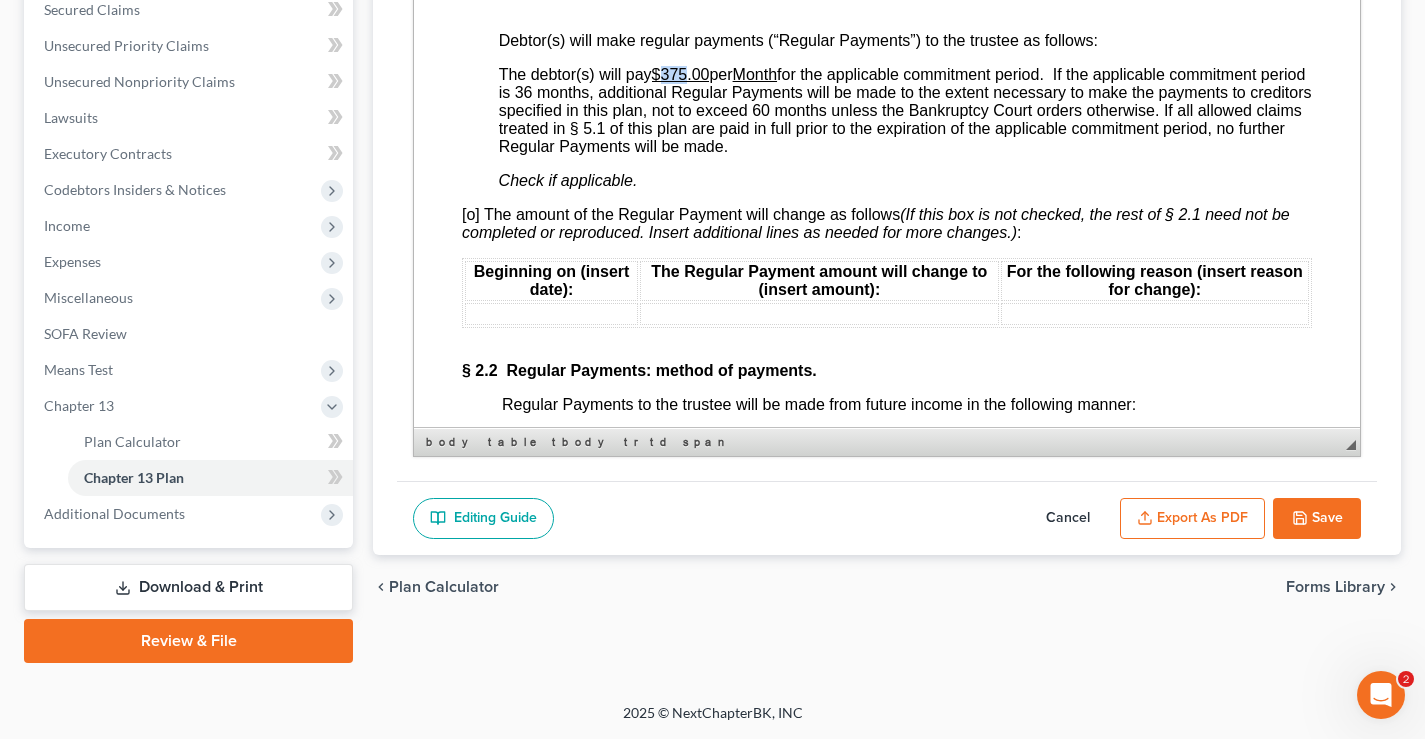 drag, startPoint x: 665, startPoint y: 73, endPoint x: 687, endPoint y: 72, distance: 22.022715 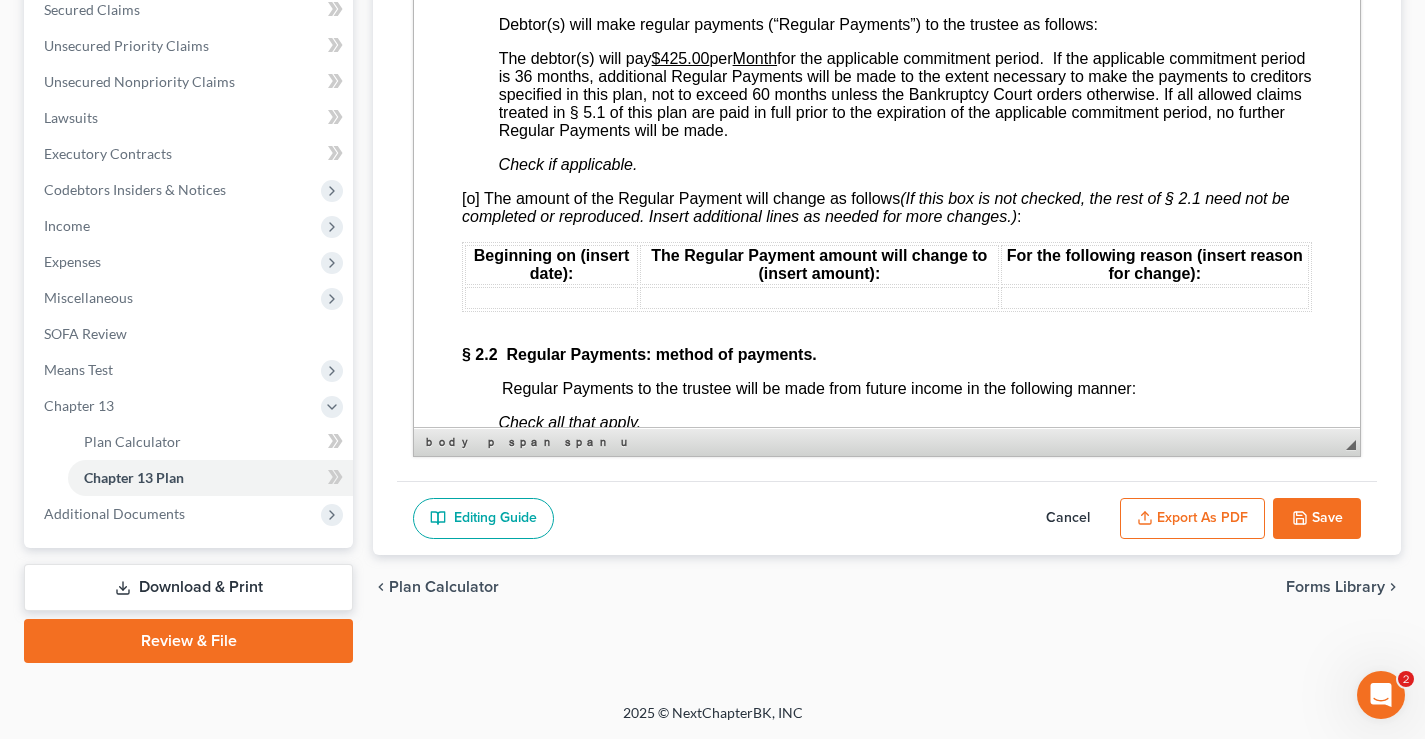 scroll, scrollTop: 1462, scrollLeft: 0, axis: vertical 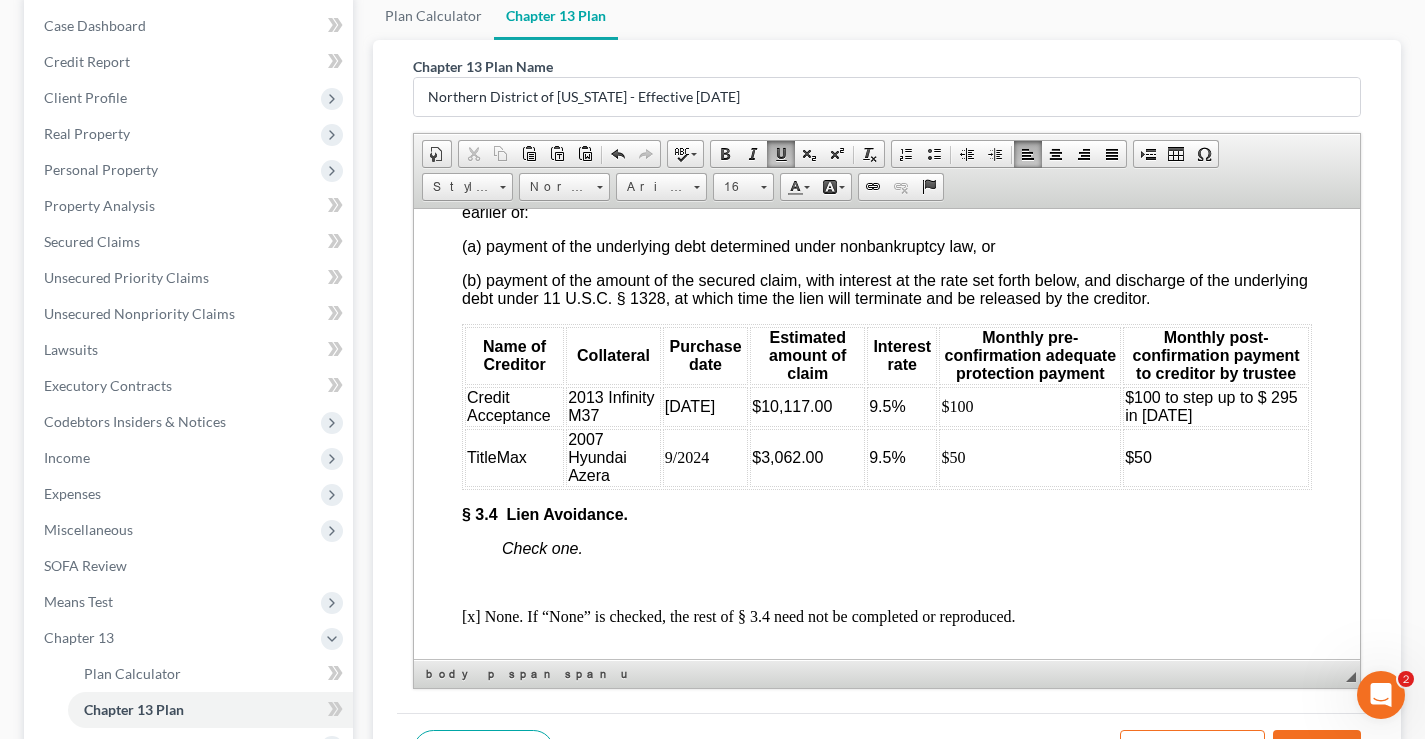 drag, startPoint x: 1349, startPoint y: 535, endPoint x: 1774, endPoint y: 635, distance: 436.60623 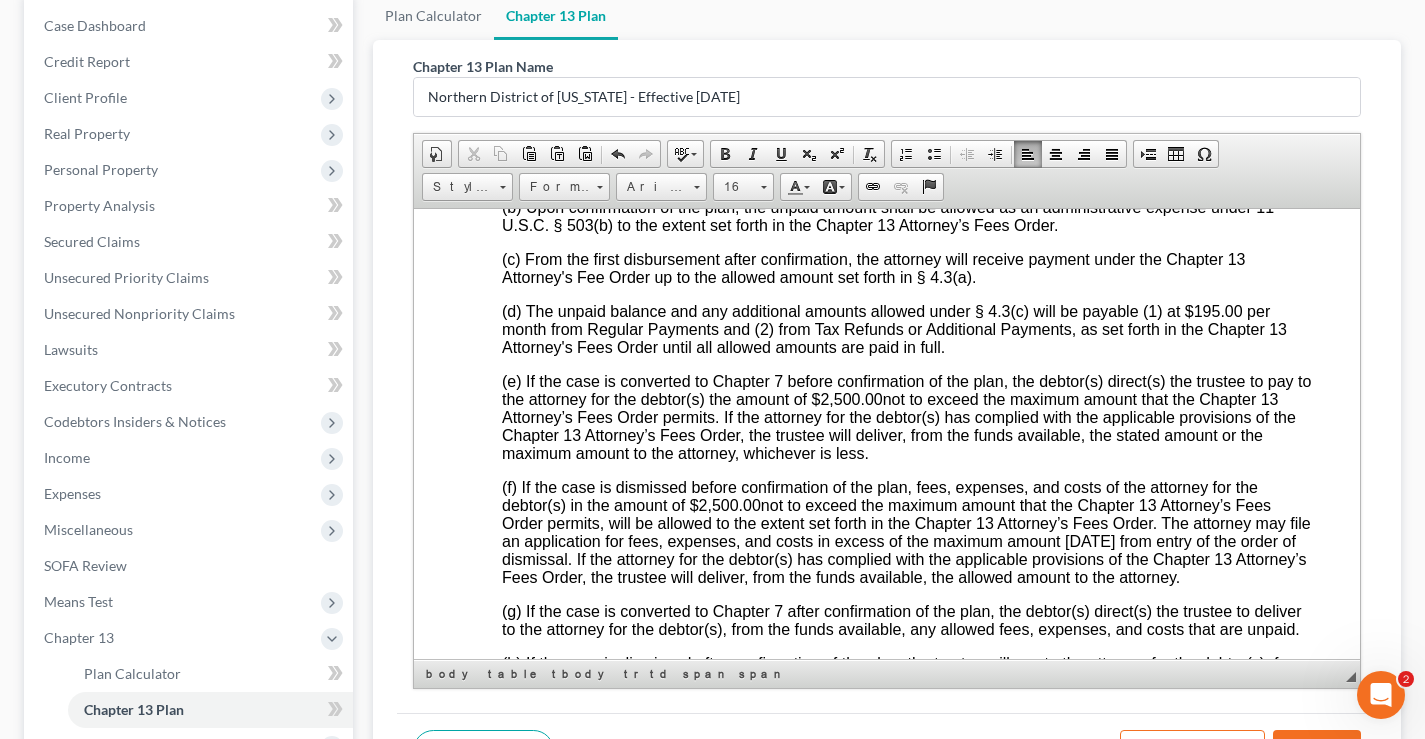 scroll, scrollTop: 5039, scrollLeft: 0, axis: vertical 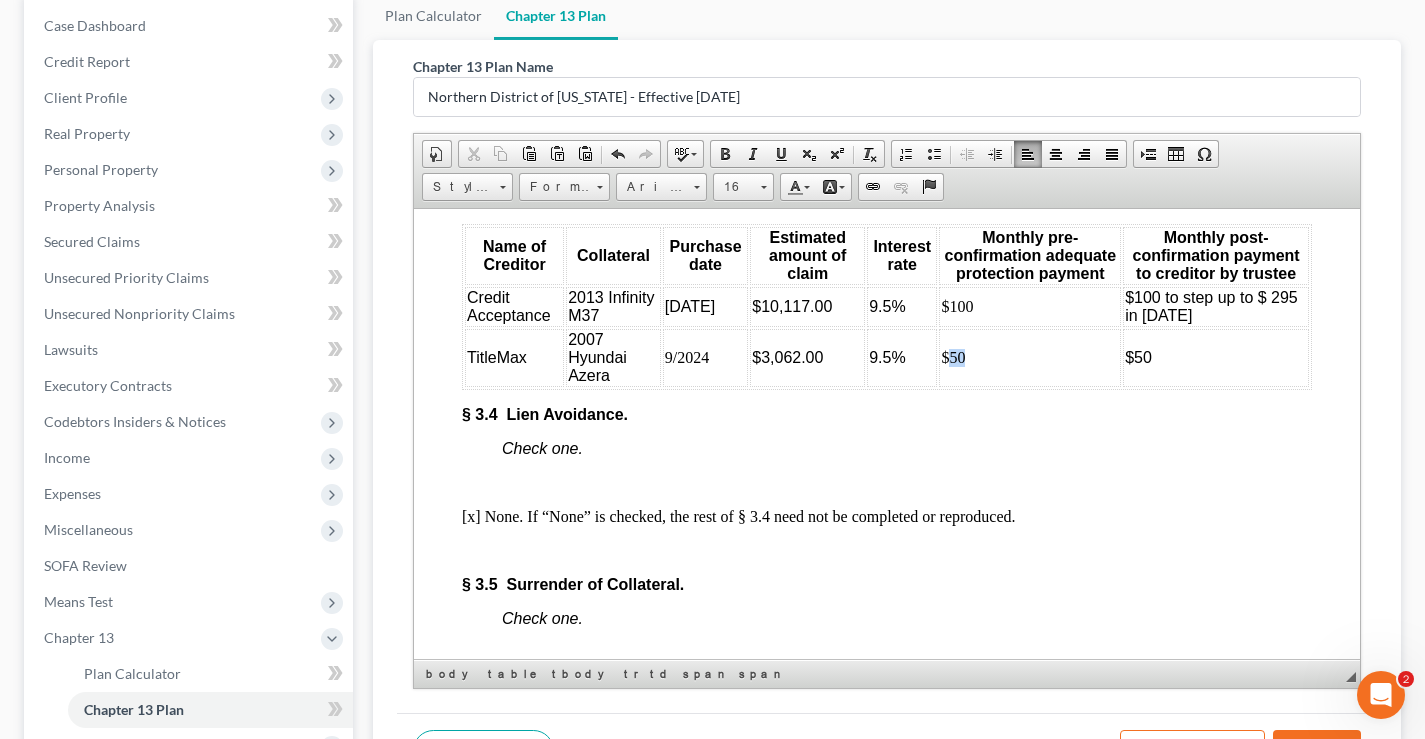 drag, startPoint x: 942, startPoint y: 409, endPoint x: 957, endPoint y: 409, distance: 15 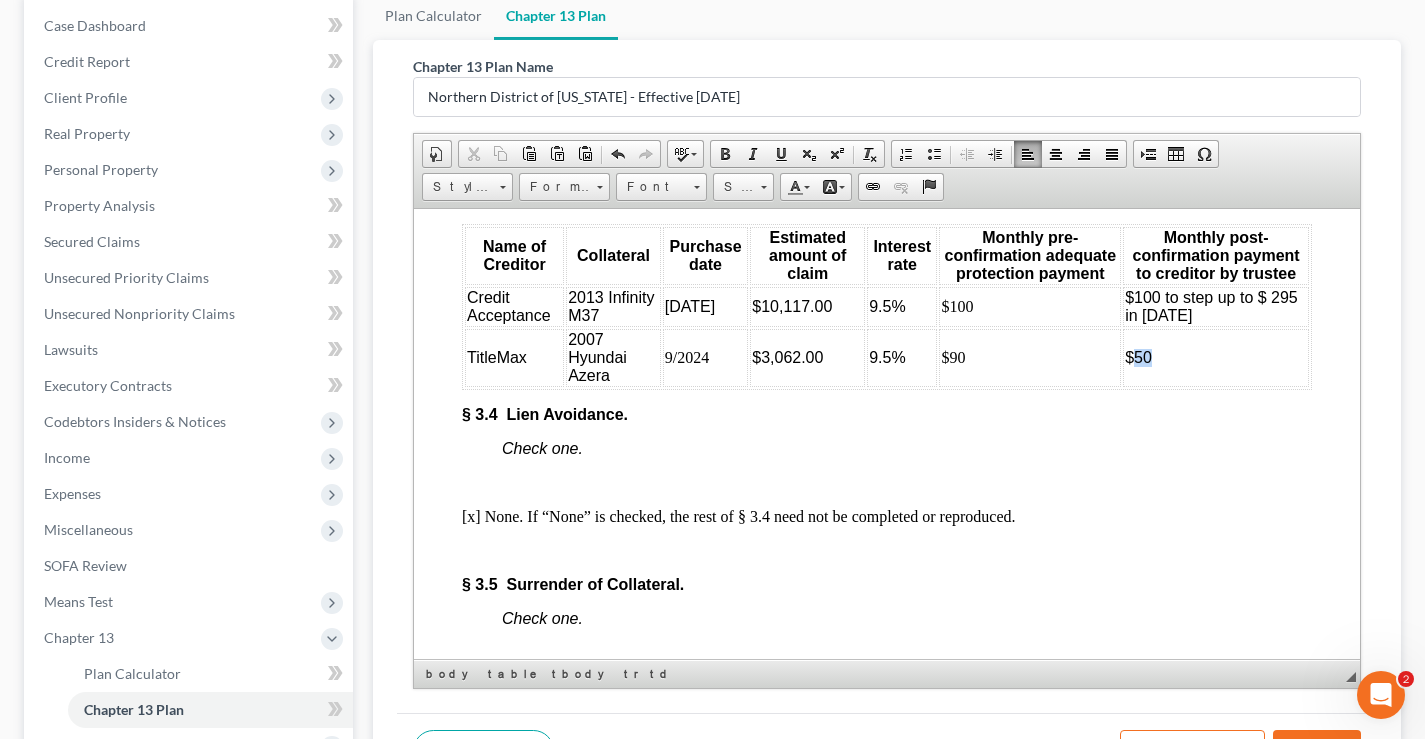 drag, startPoint x: 1142, startPoint y: 407, endPoint x: 1124, endPoint y: 416, distance: 20.12461 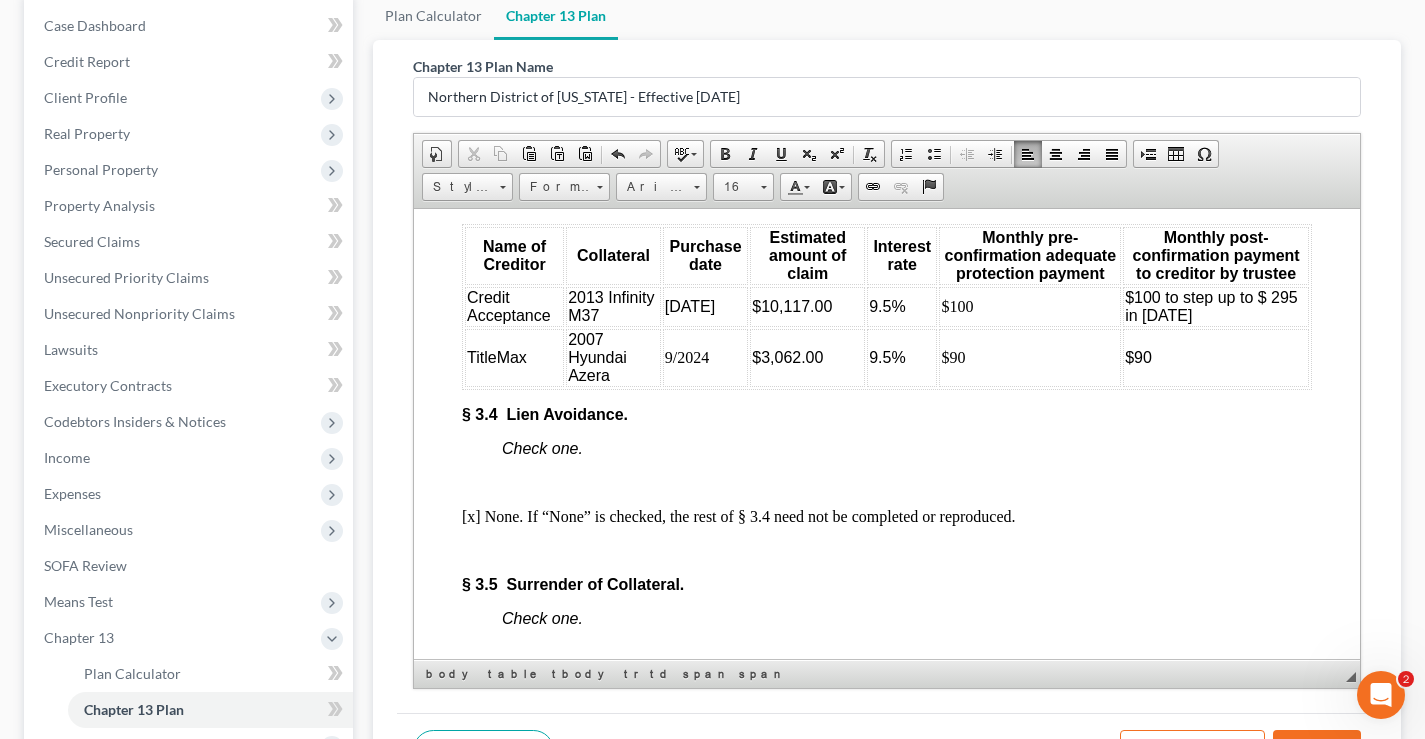 click on "$90" at bounding box center [1030, 357] 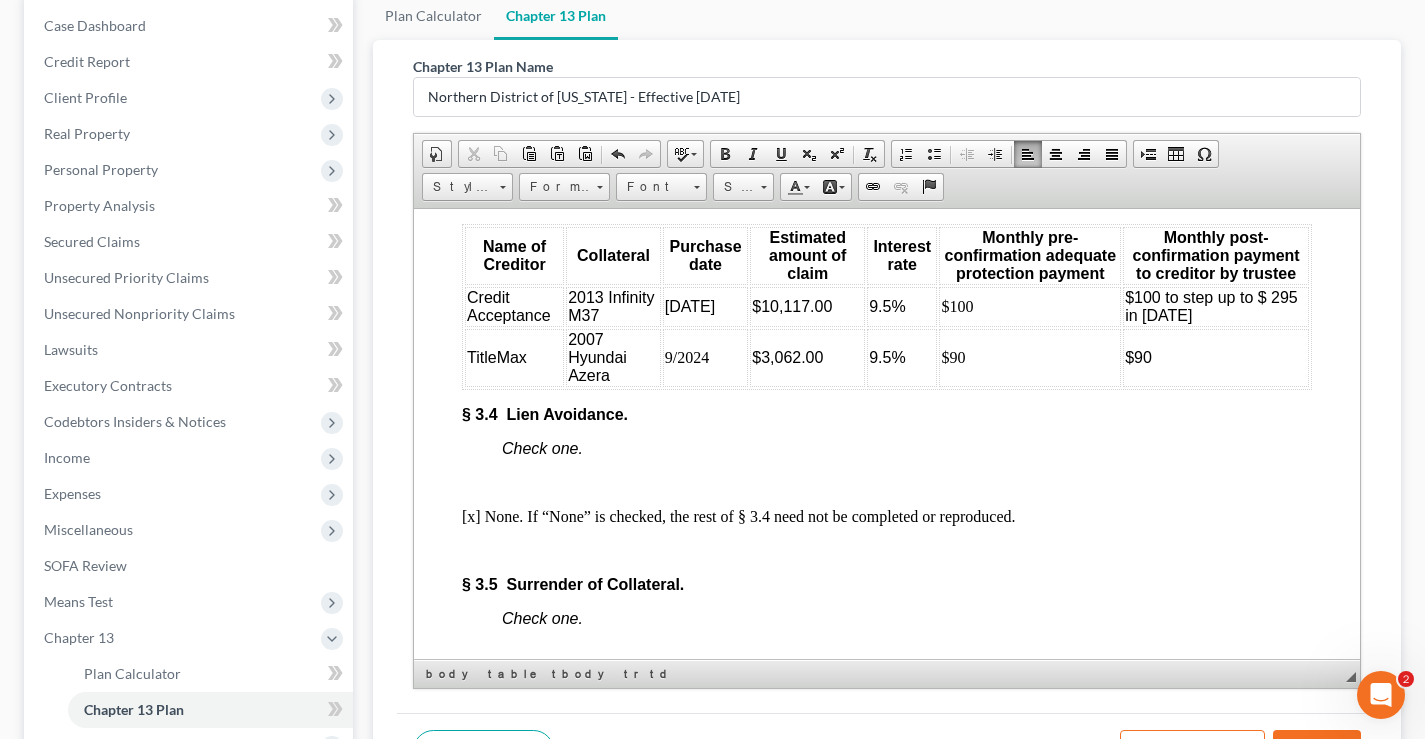 scroll, scrollTop: 3496, scrollLeft: 0, axis: vertical 